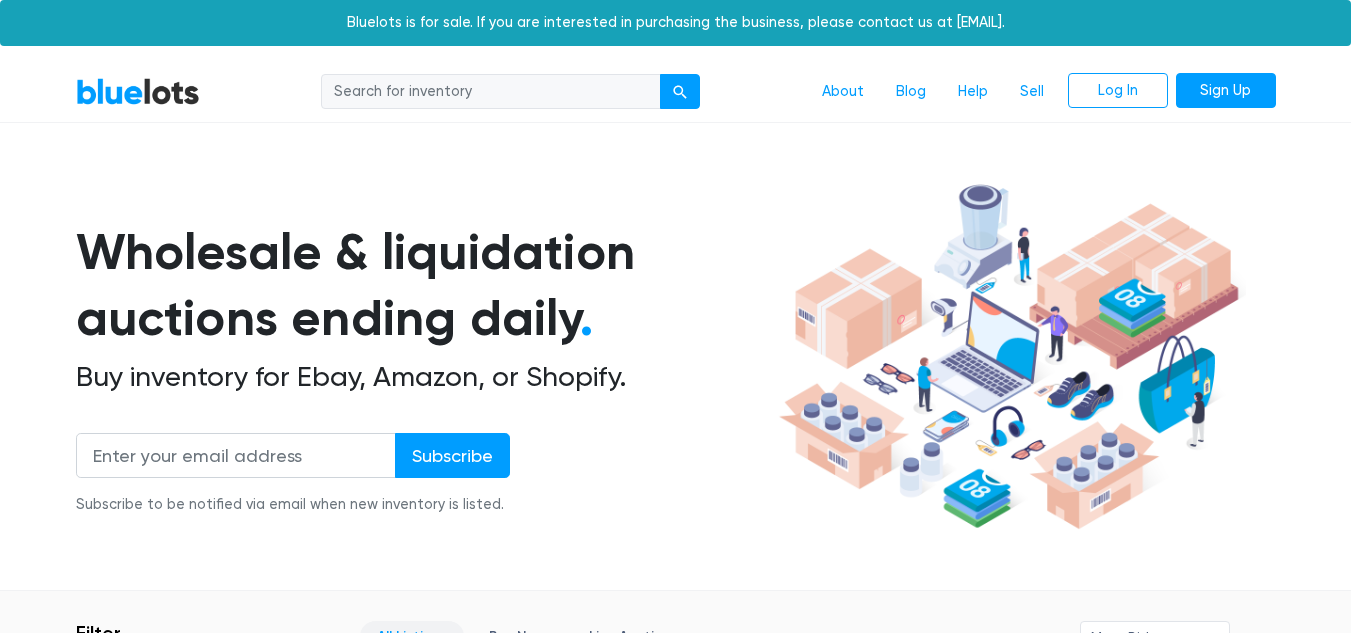 scroll, scrollTop: 0, scrollLeft: 0, axis: both 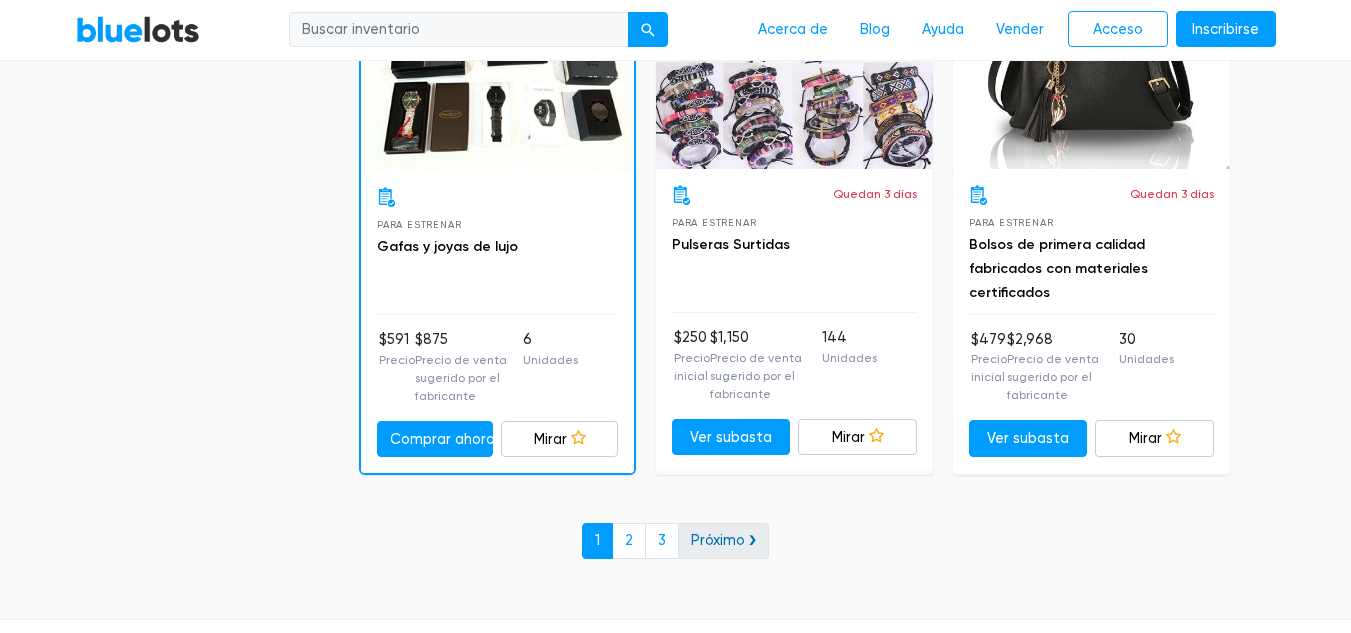 click on "Próximo  ❯" at bounding box center (723, 540) 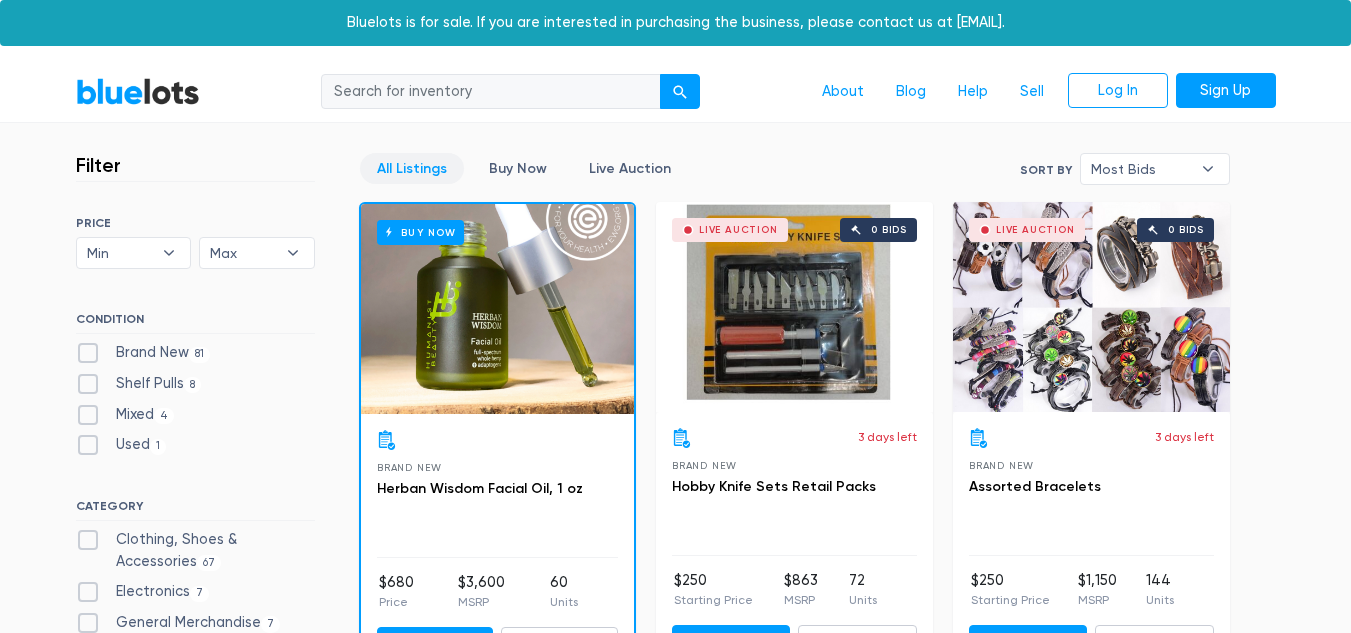 scroll, scrollTop: 0, scrollLeft: 0, axis: both 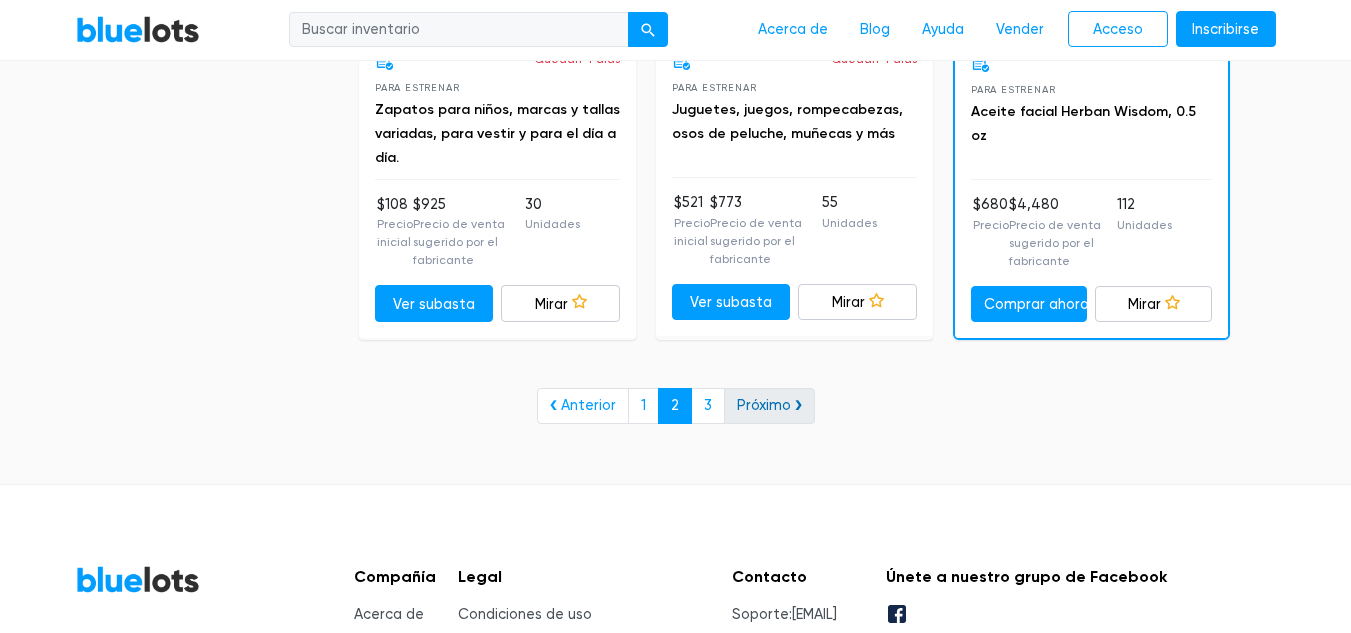 click on "Próximo  ❯" at bounding box center (769, 405) 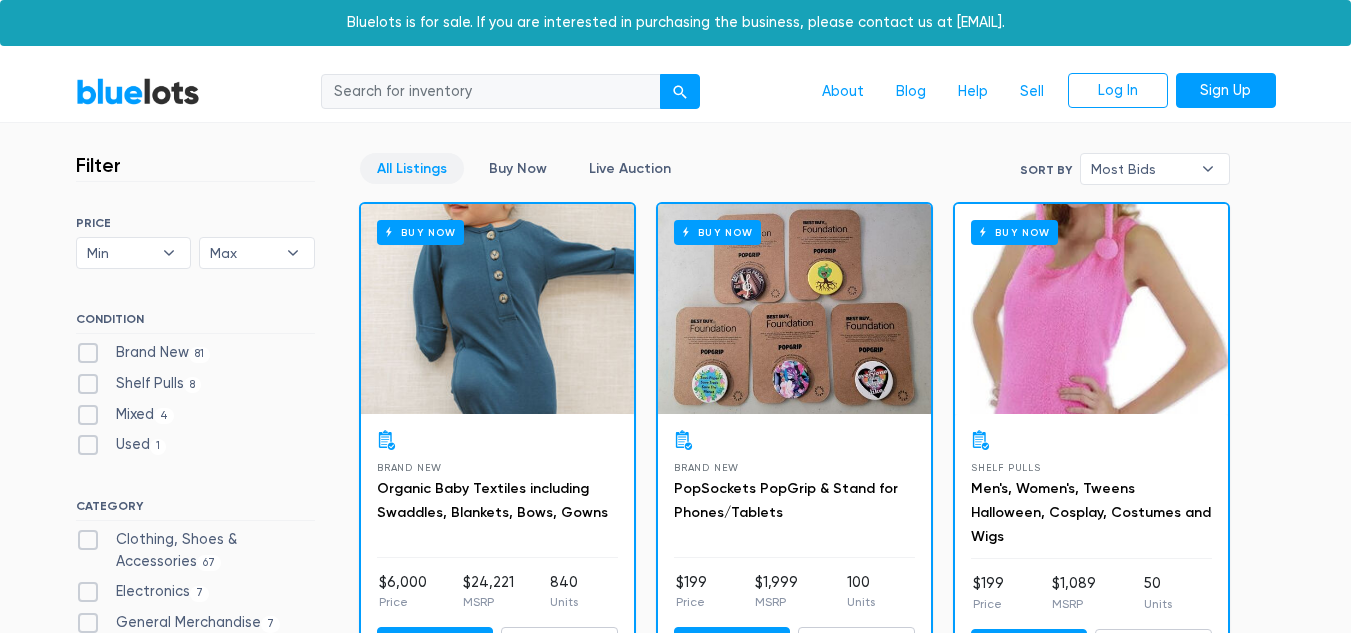 scroll, scrollTop: 0, scrollLeft: 0, axis: both 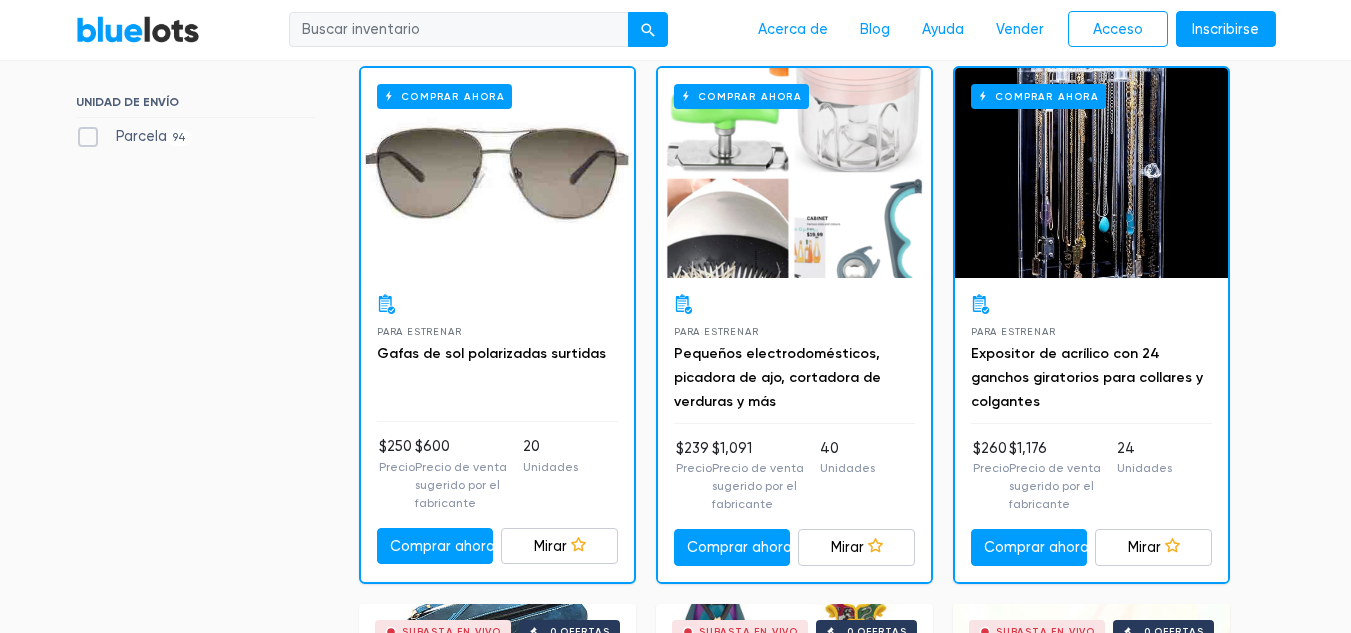 click on "Comprar ahora" at bounding box center (497, 173) 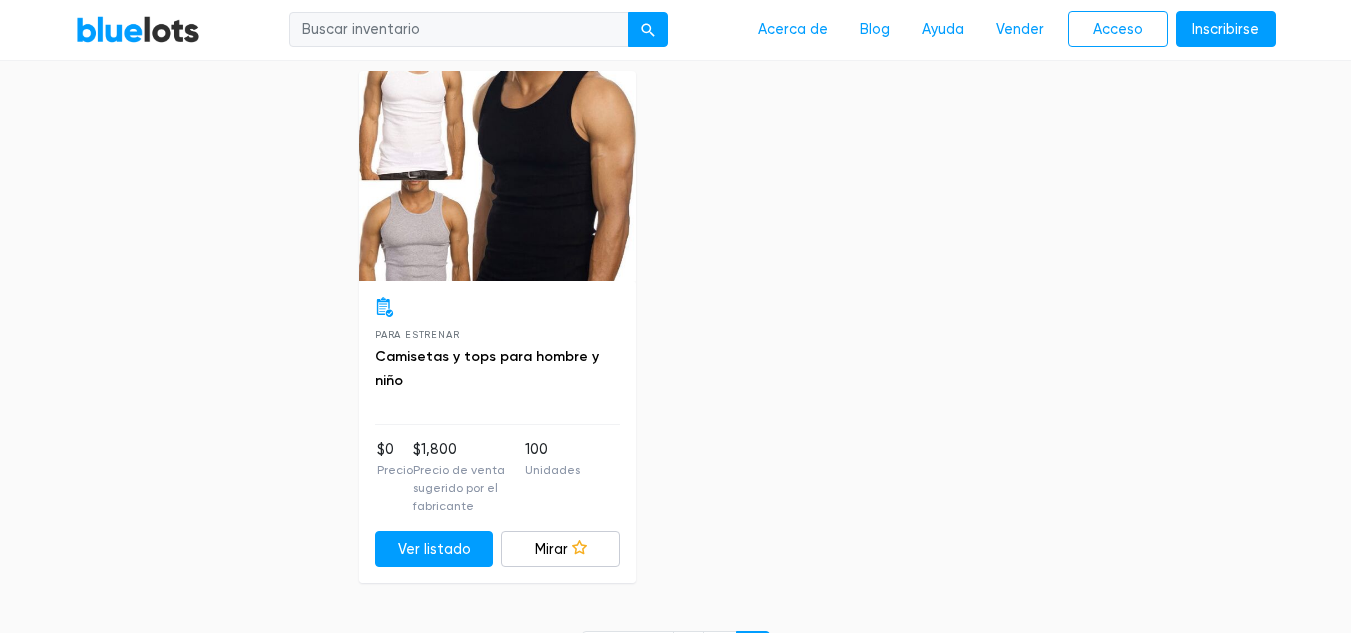 scroll, scrollTop: 1749, scrollLeft: 0, axis: vertical 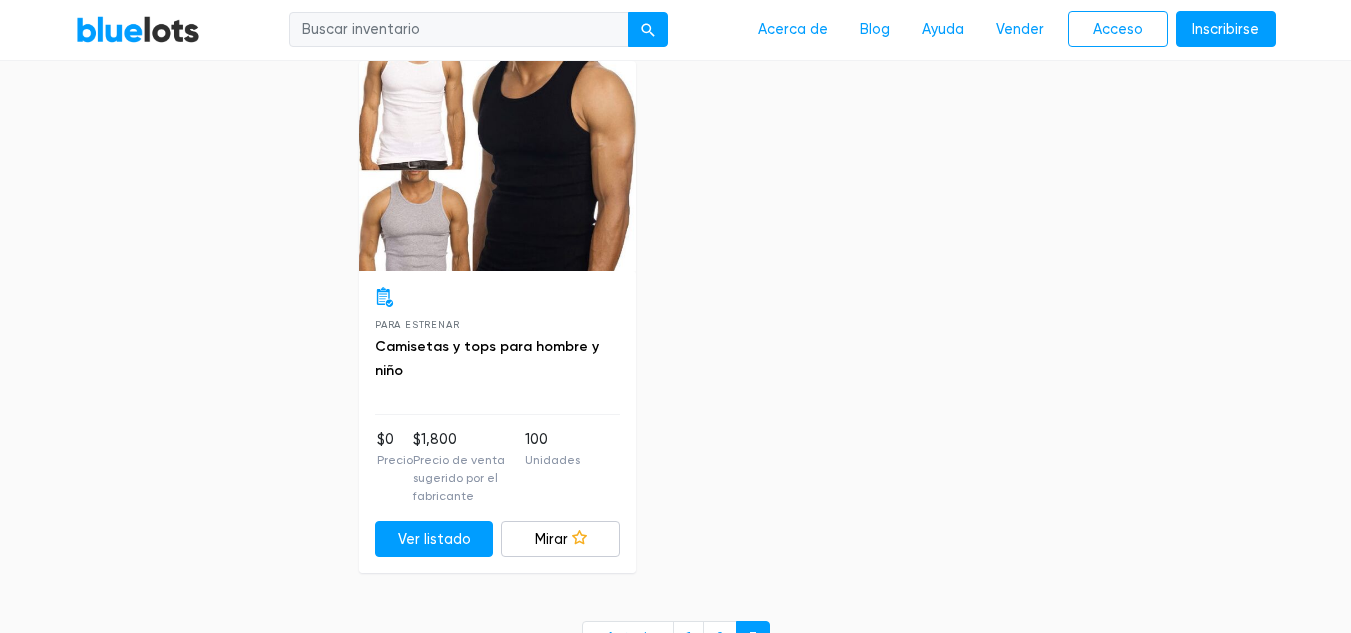 click at bounding box center [497, 166] 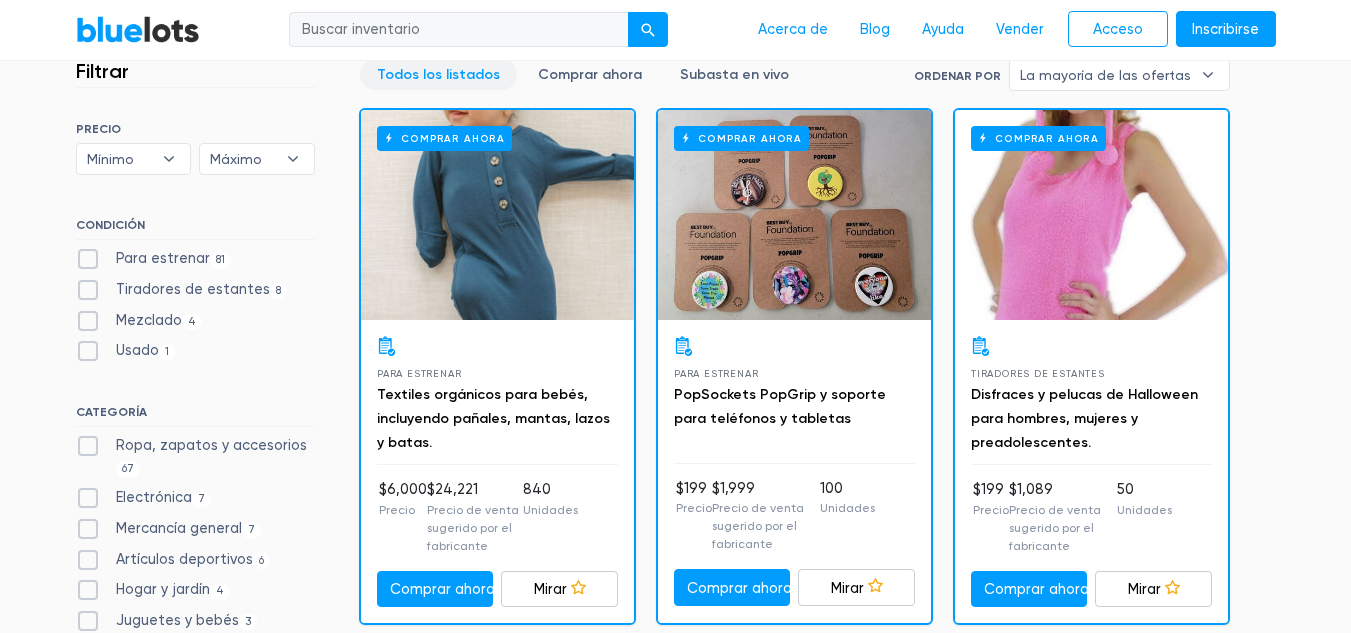scroll, scrollTop: 0, scrollLeft: 0, axis: both 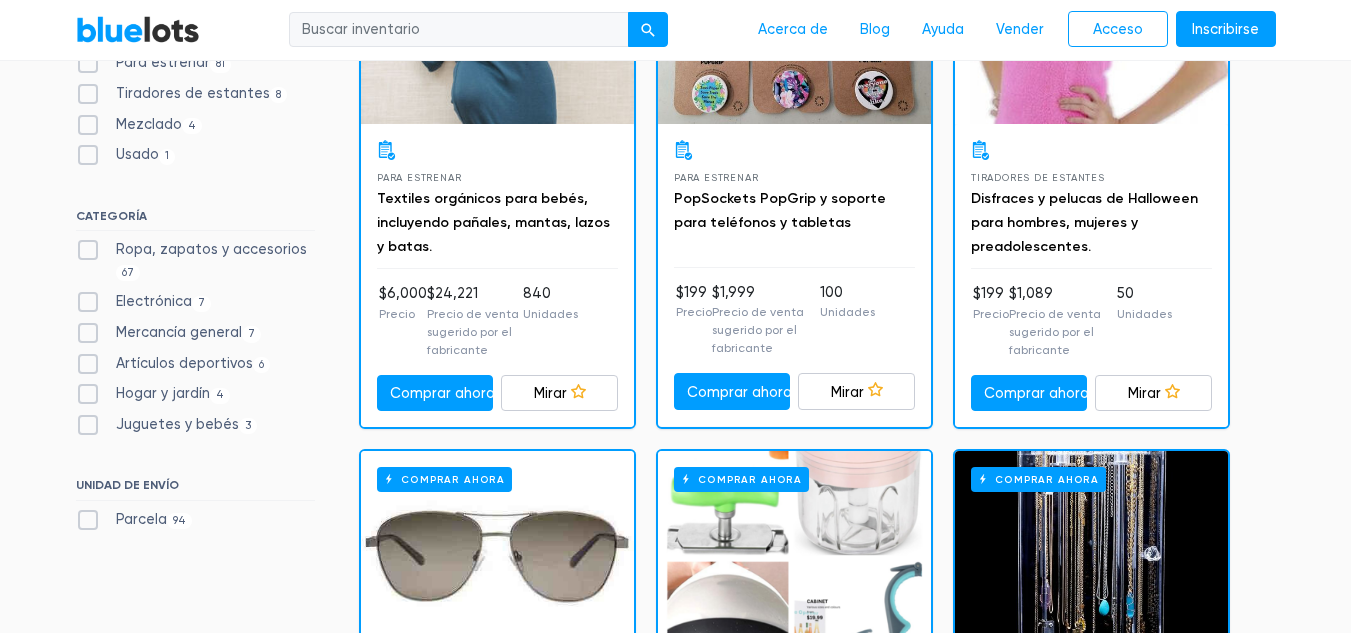 click on "Electrónica" at bounding box center [154, 301] 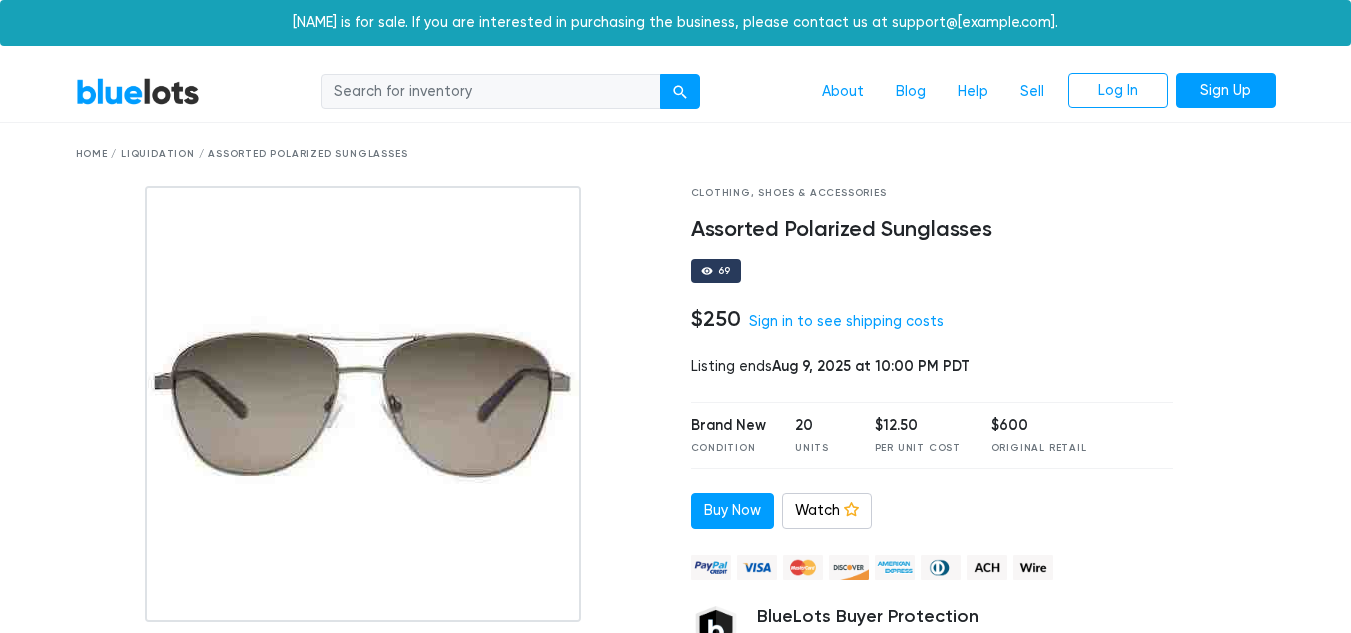 scroll, scrollTop: 0, scrollLeft: 0, axis: both 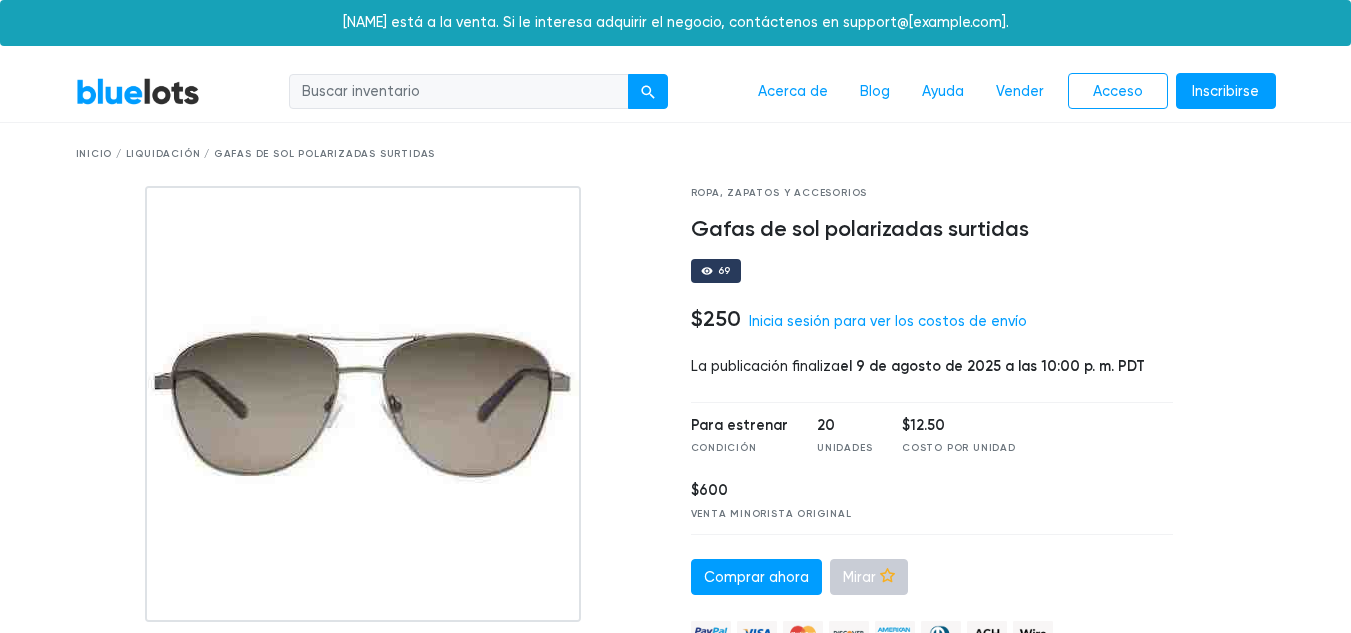 click on "Mirar" at bounding box center [859, 577] 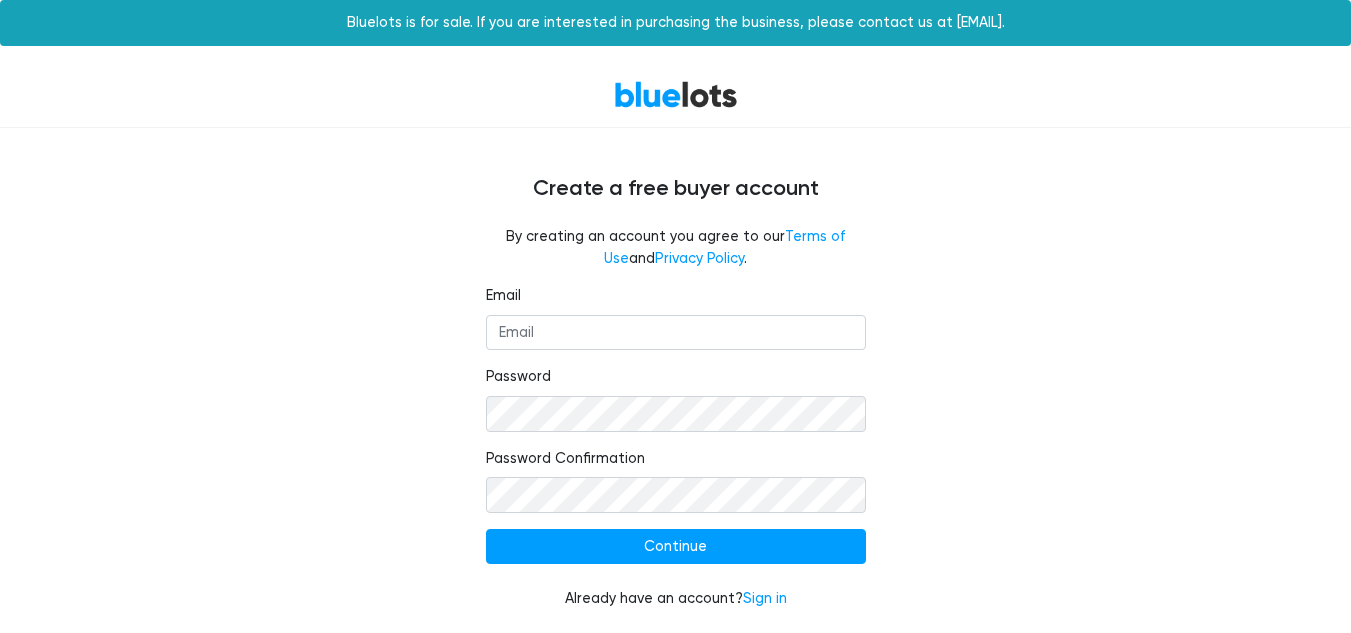 scroll, scrollTop: 0, scrollLeft: 0, axis: both 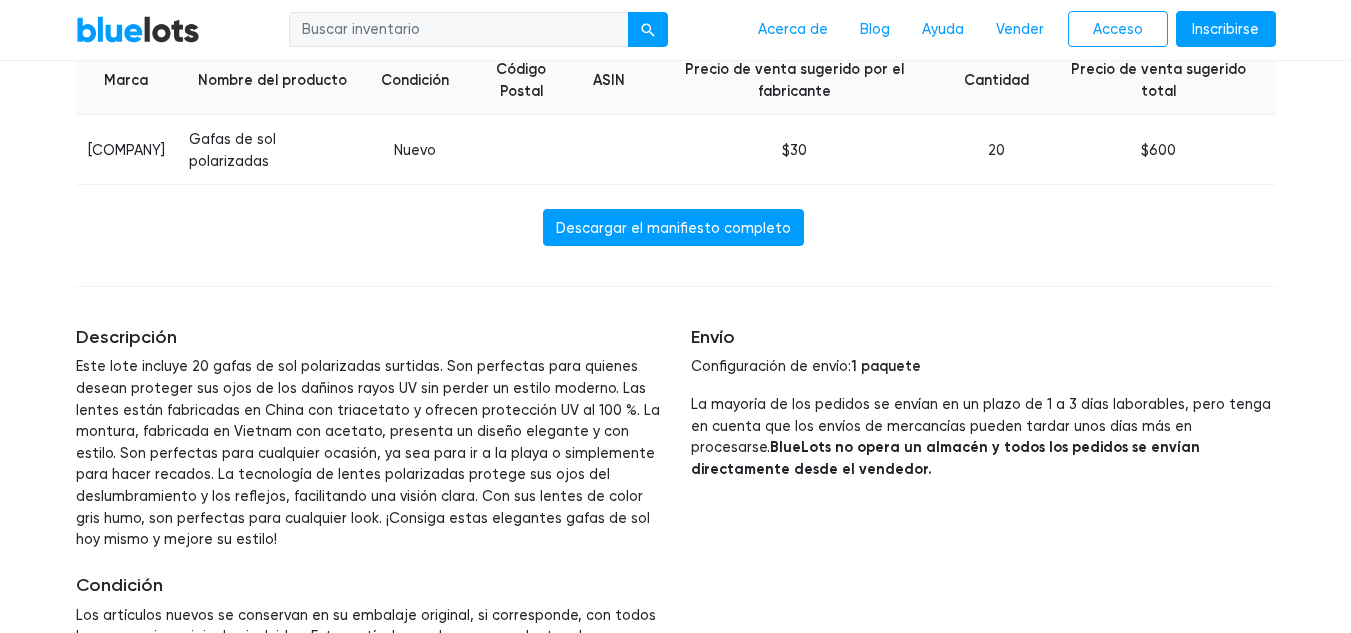 click on "BlueLots
Acerca de
Blog
Ayuda
Vender
Acceso
Inscribirse
Inicio / Liquidación / Gafas de sol polarizadas surtidas
Ropa, zapatos y accesorios
Gafas de sol polarizadas surtidas
69
$250
Inicia sesión para ver los costos de envío
La publicación finaliza  el 9 de agosto de 2025 a las 10:00 p. m. PDT
Para estrenar" at bounding box center (675, 441) 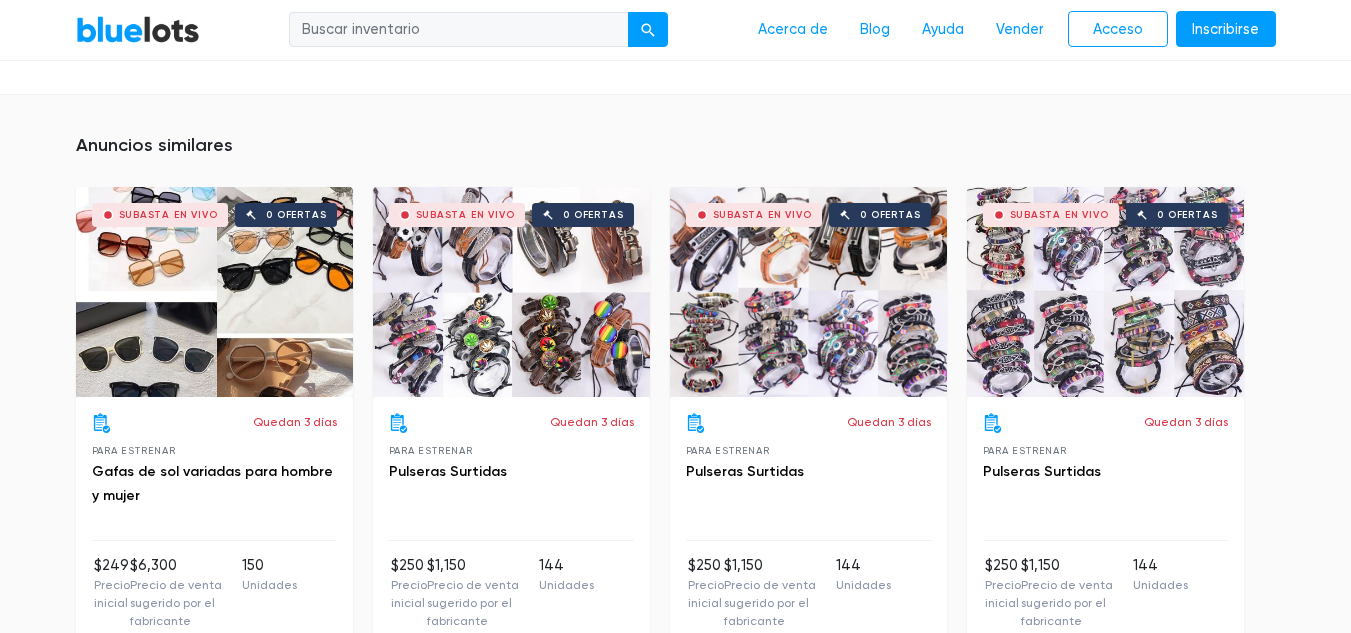 scroll, scrollTop: 1404, scrollLeft: 0, axis: vertical 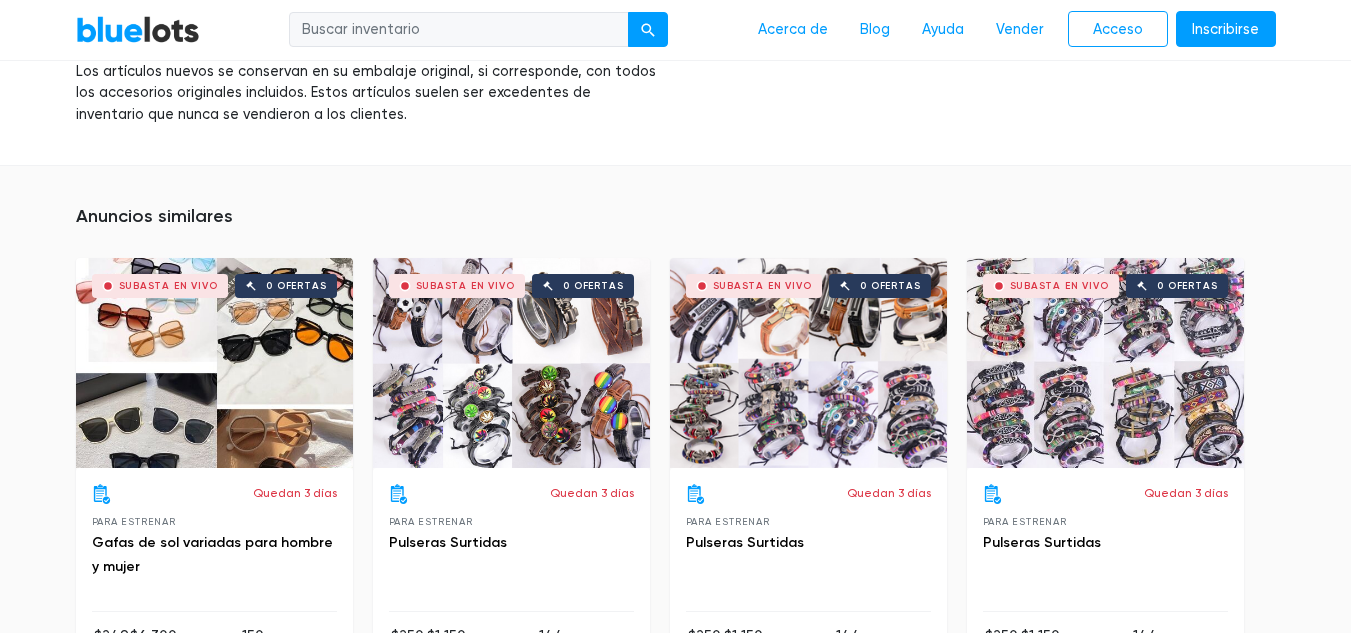 click on "Subasta en vivo
0 ofertas" at bounding box center (214, 363) 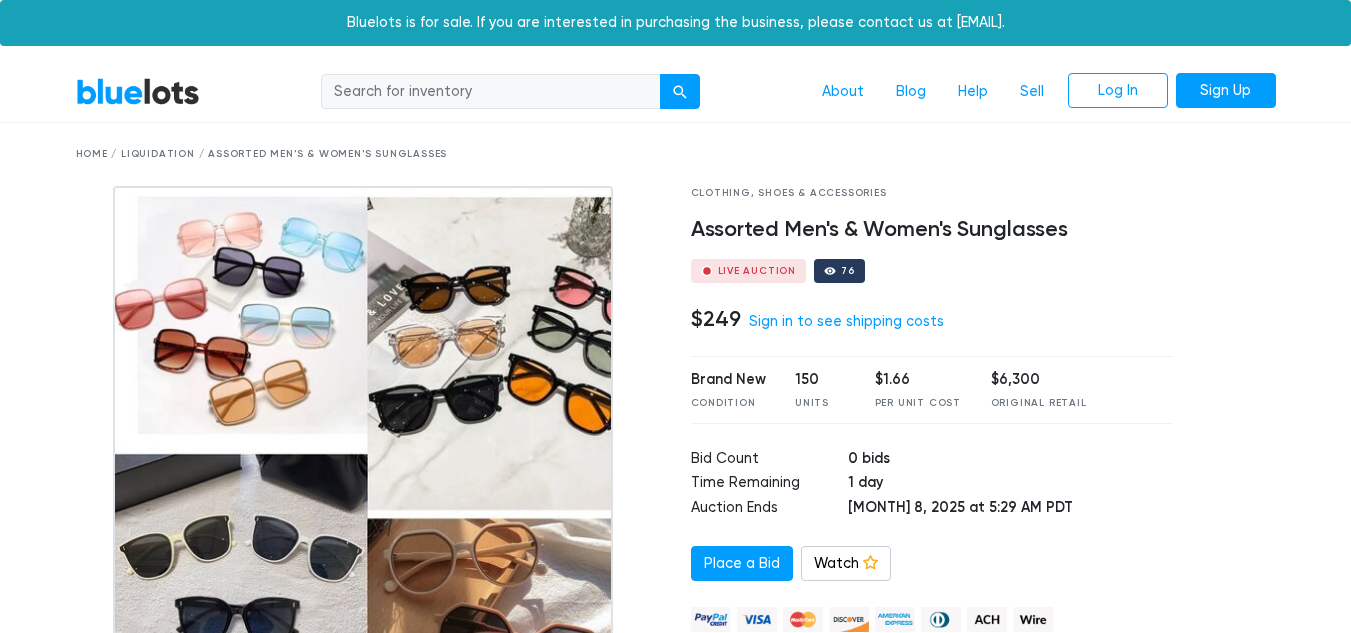 scroll, scrollTop: 0, scrollLeft: 0, axis: both 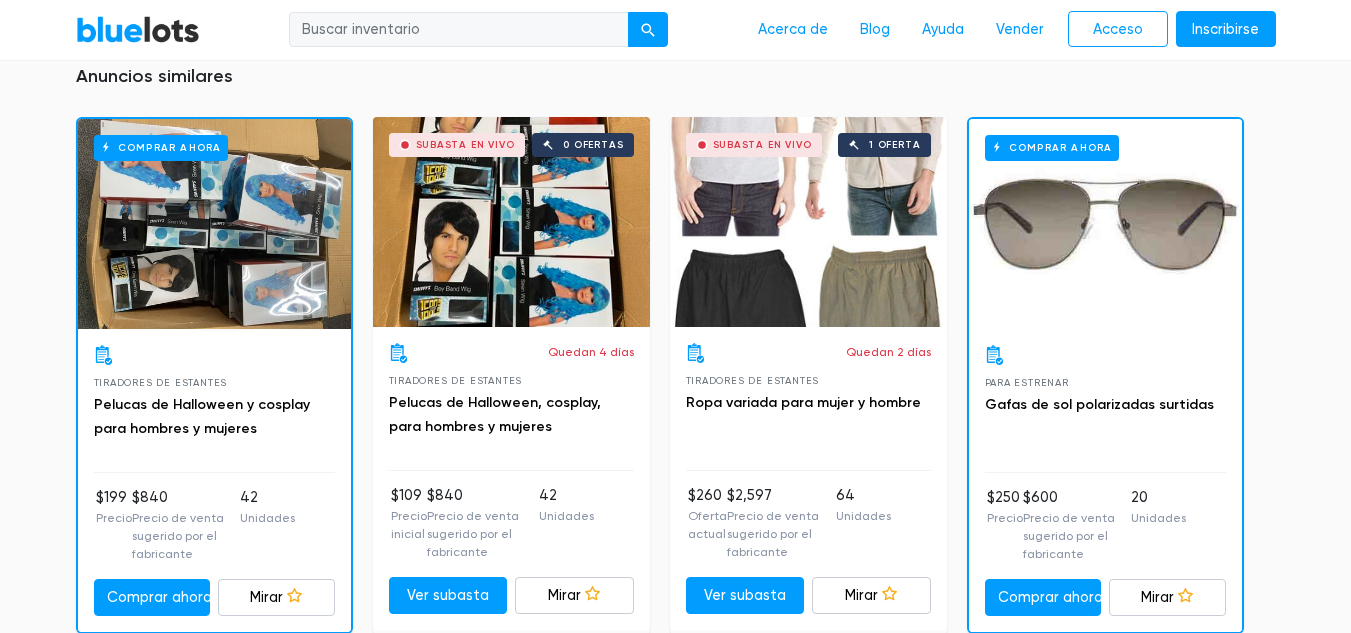 click on "Subasta en vivo
1 oferta" at bounding box center (808, 222) 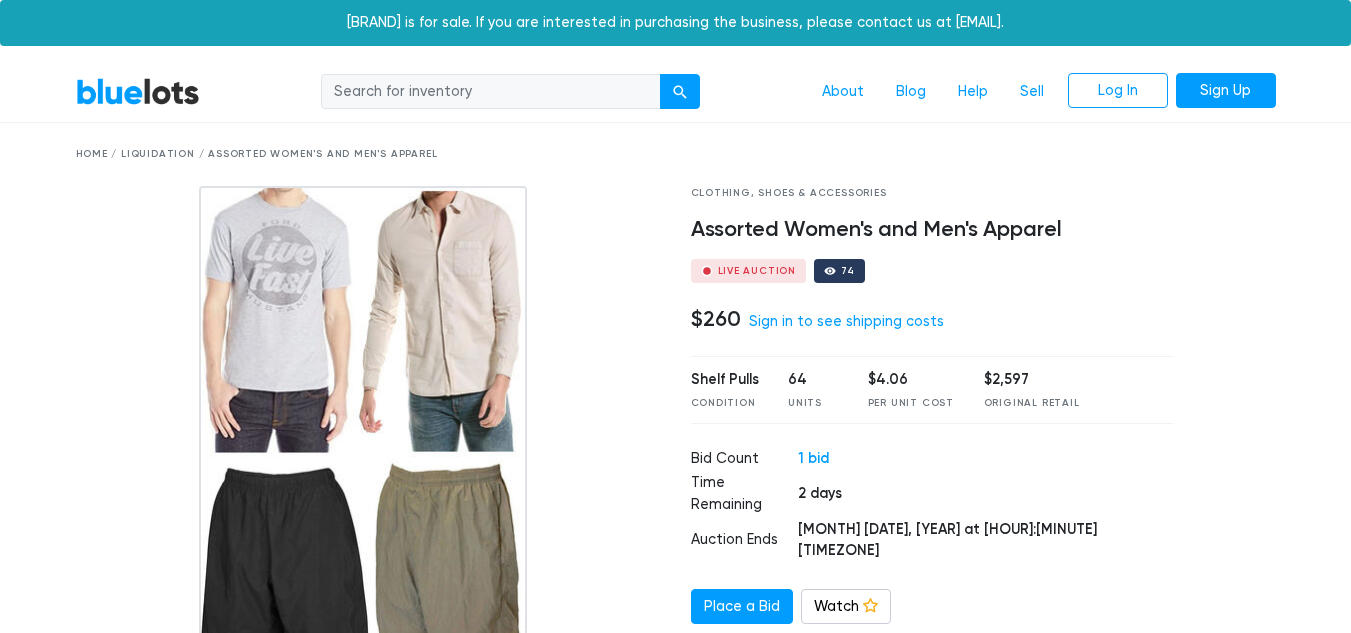 scroll, scrollTop: 0, scrollLeft: 0, axis: both 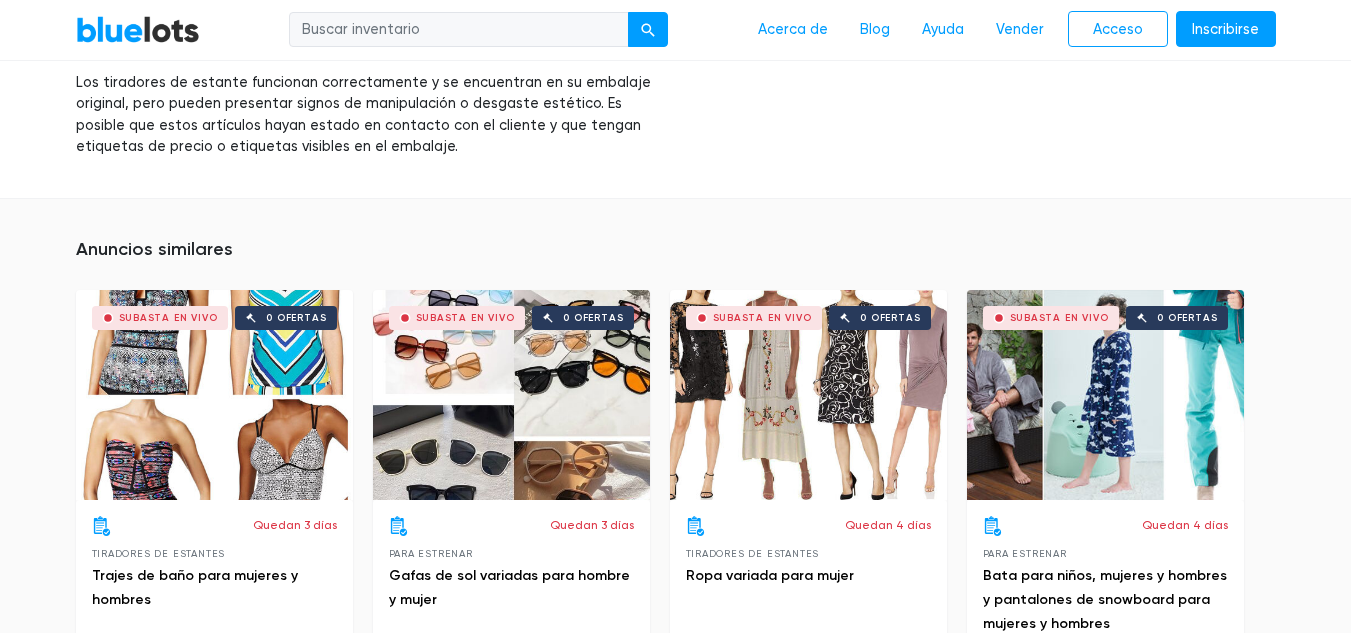 click on "Subasta en vivo
0 ofertas" at bounding box center [808, 395] 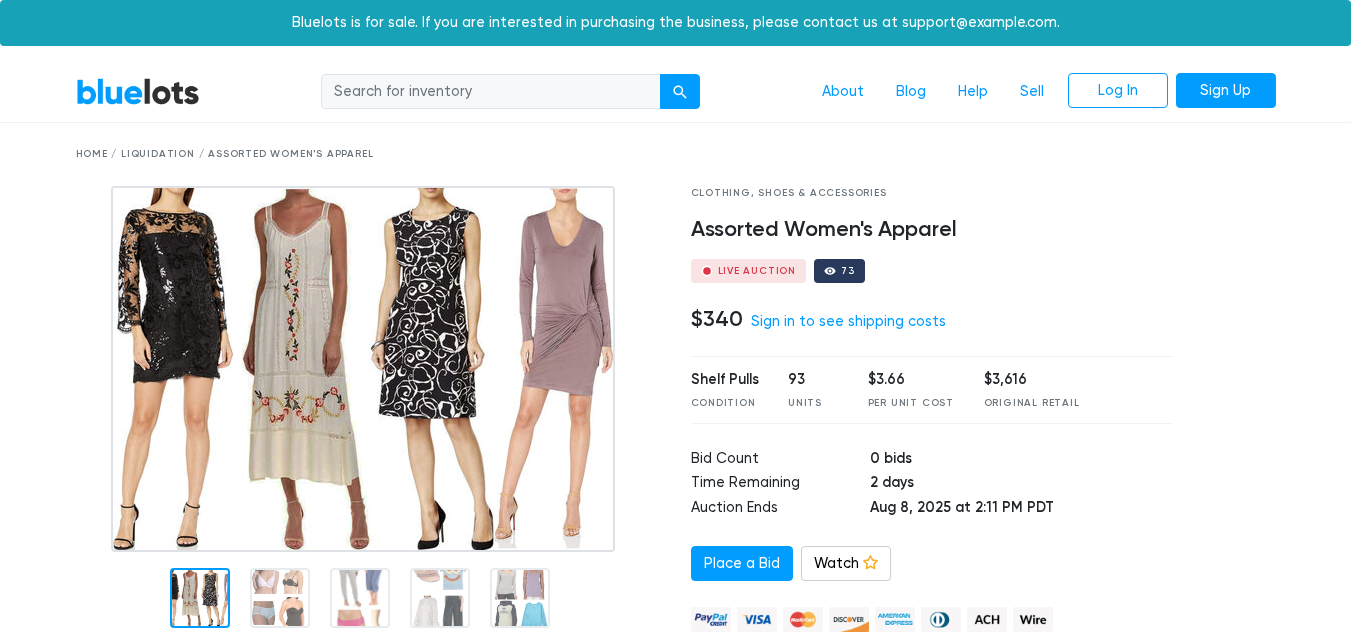 scroll, scrollTop: 0, scrollLeft: 0, axis: both 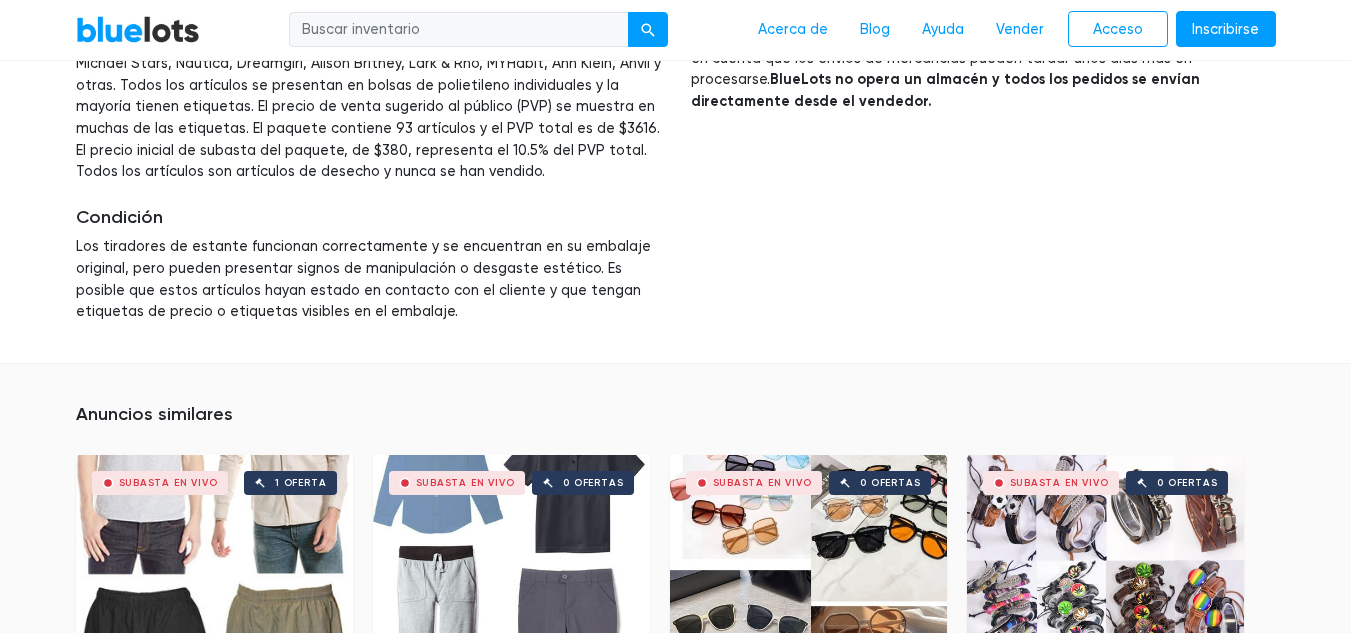 click on "Subasta en vivo
0 ofertas" at bounding box center (511, 560) 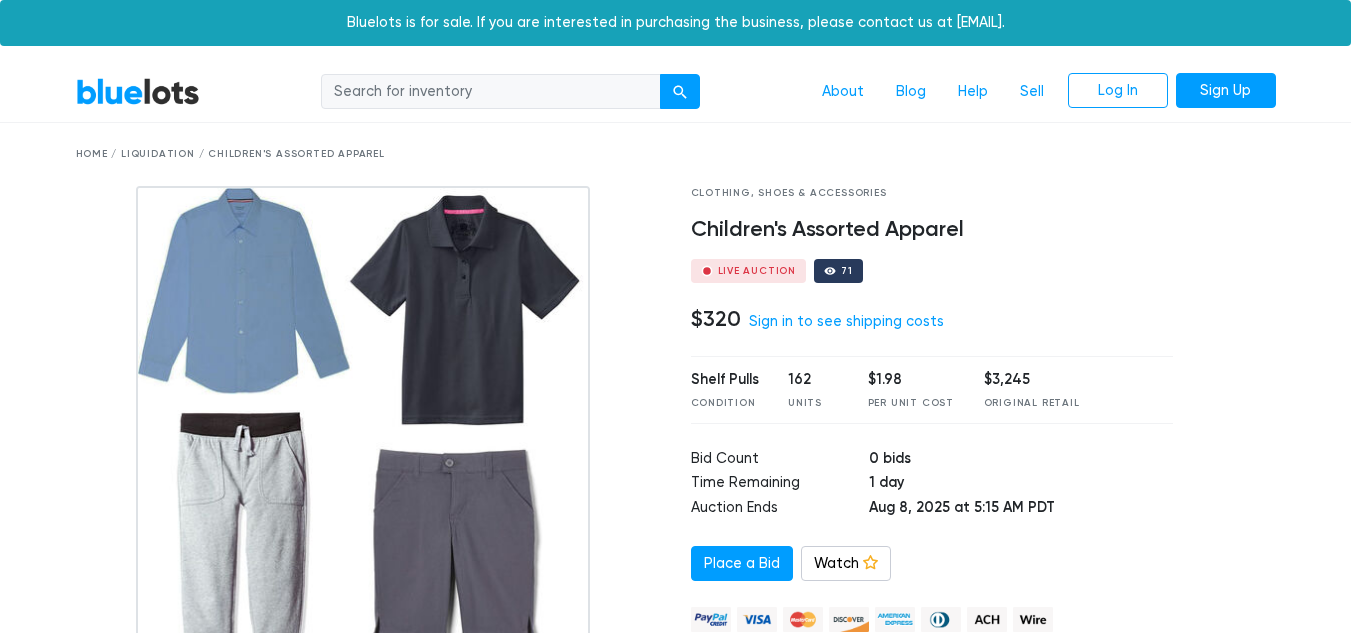 scroll, scrollTop: 0, scrollLeft: 0, axis: both 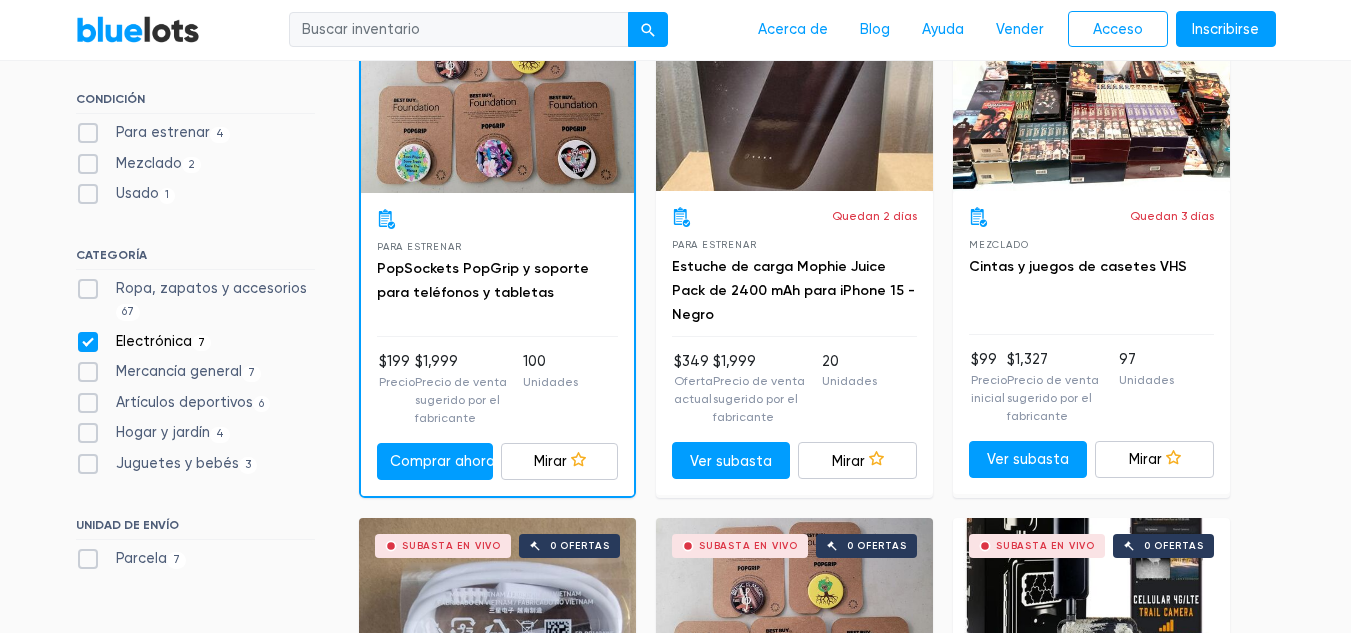 click on "Electrónica
7" at bounding box center [144, 342] 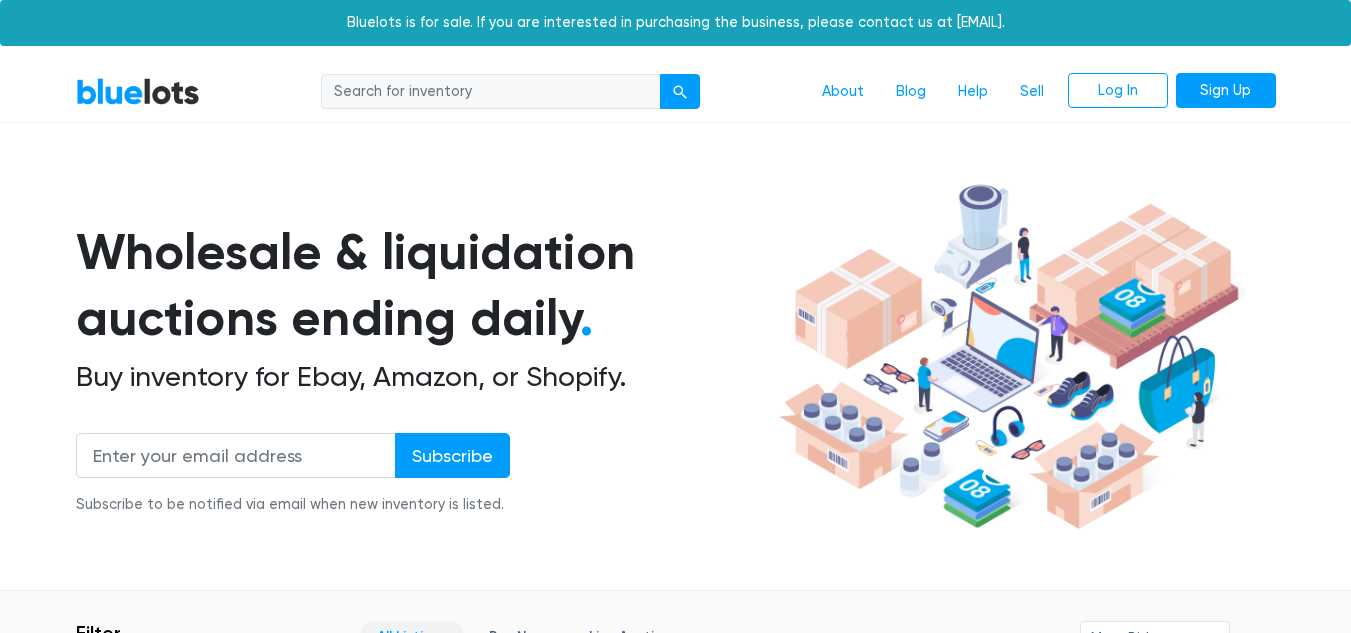 scroll, scrollTop: 538, scrollLeft: 0, axis: vertical 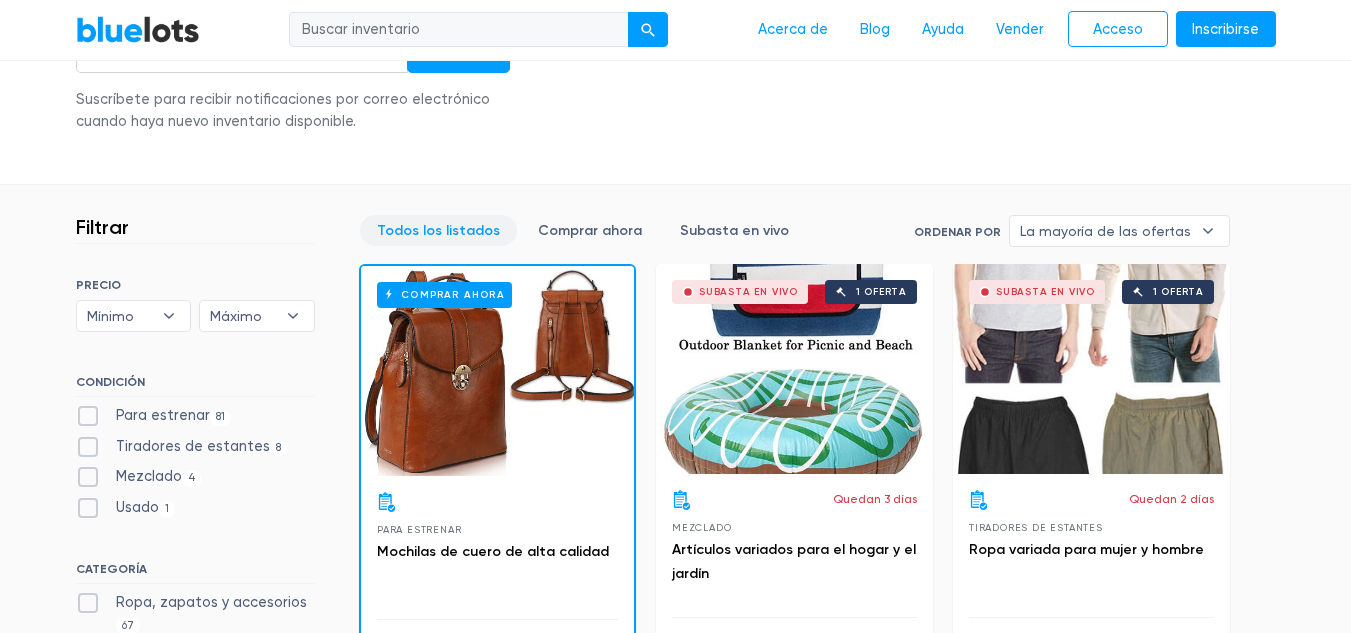 click on "Para estrenar
81" at bounding box center (154, 416) 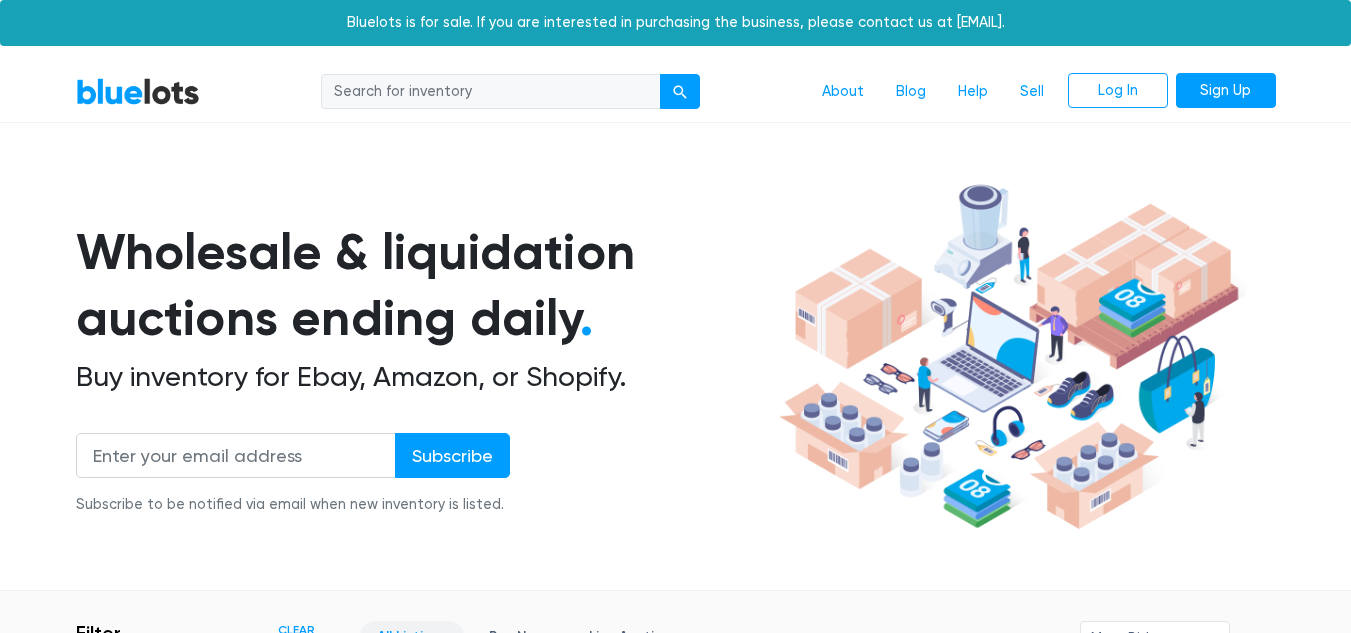 scroll, scrollTop: 538, scrollLeft: 0, axis: vertical 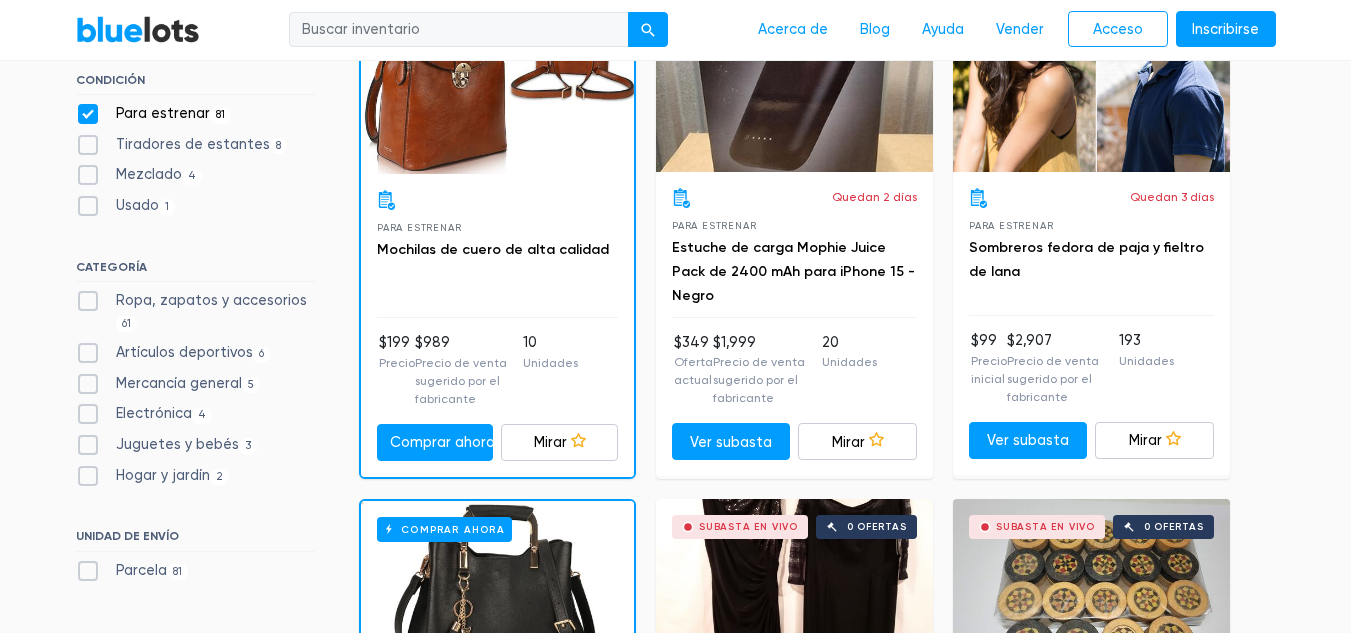 click on "Mezclado
4" at bounding box center (139, 175) 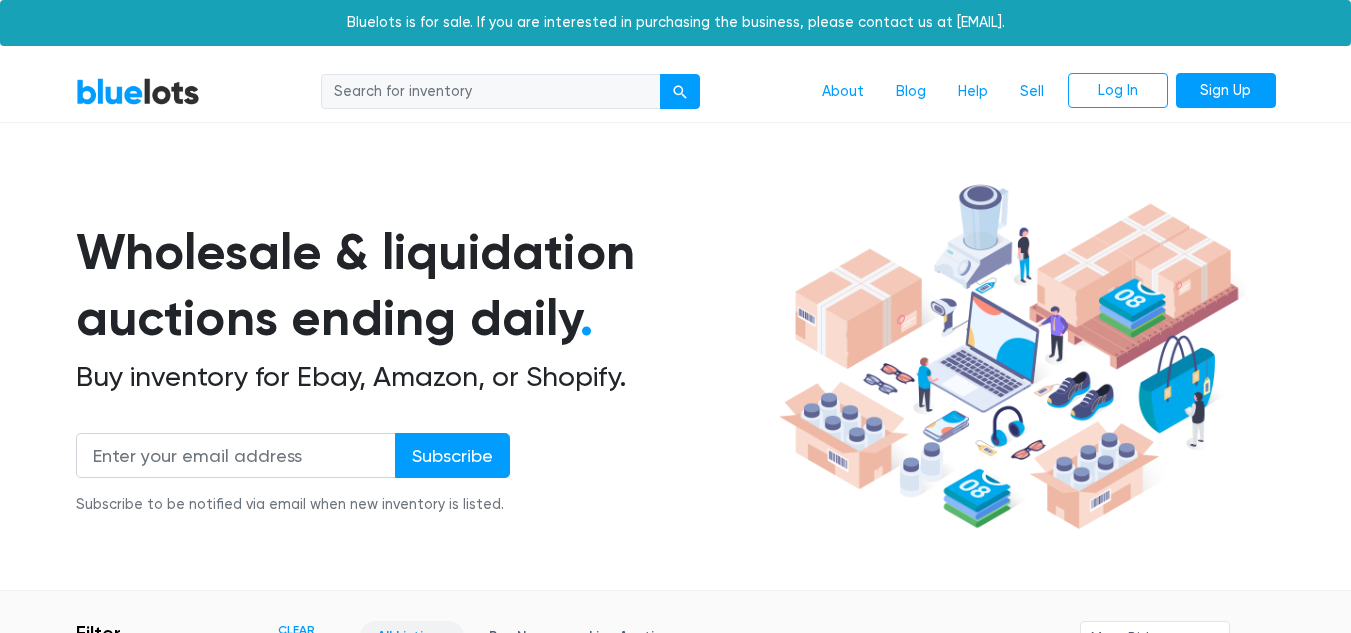 scroll, scrollTop: 538, scrollLeft: 0, axis: vertical 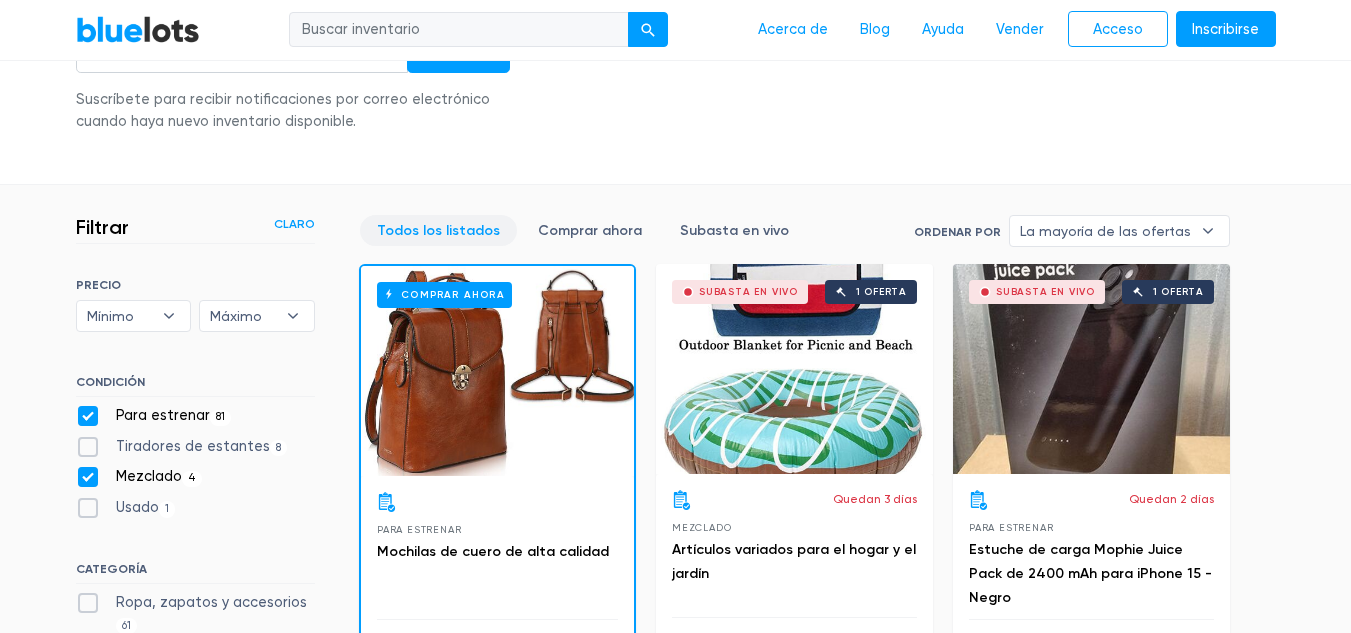 click on "Mezclado
4" at bounding box center [139, 477] 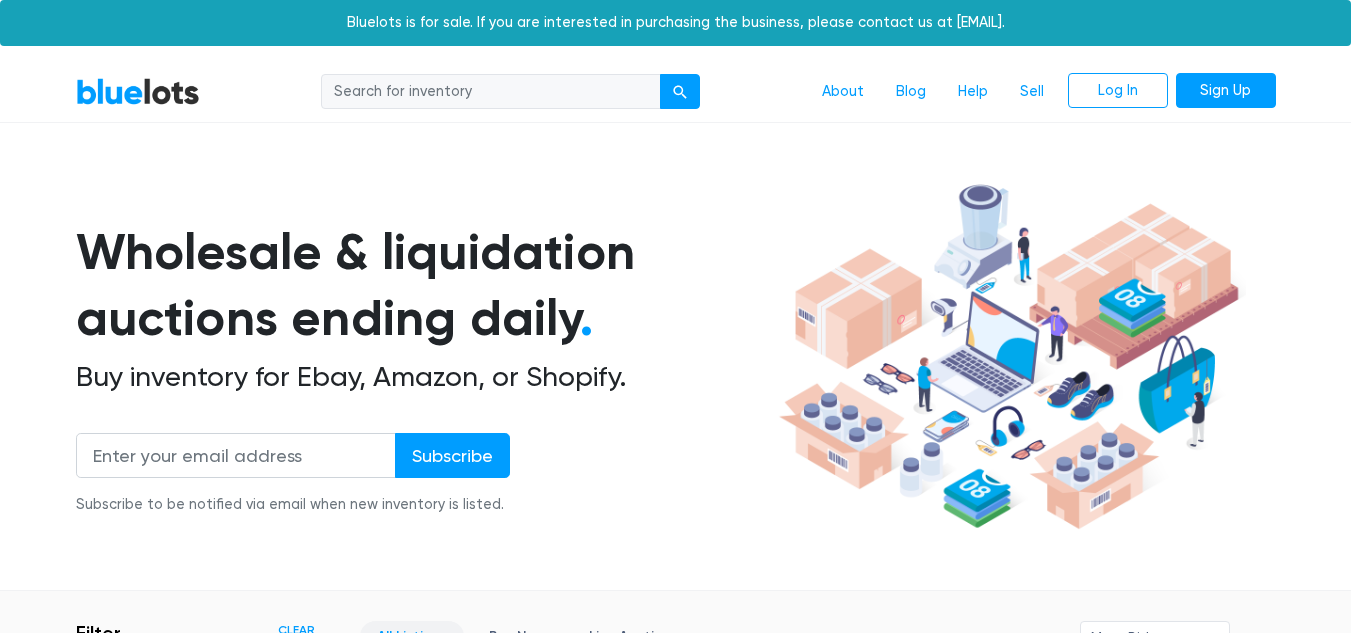 click on "SORT BY
Most Bids
Ending Soonest
Newly Listed
Lowest Price
Highest Price Most Bids ▾ Most Bids Ending Soonest Newly Listed Lowest Price Highest Price
PRICE
Min $100
$200
$300
$400
$500
$1,000
$2,000
$3,000 Min ▾ Min $100 $200 $300 $400 $500 $1,000 $2,000 $3,000
Max $100
$200
$300
$400
$500
$1,000
$2,000
$3,000 Max ▾ Max $100 $200 $300 $400 $500 $1,000 $2,000 $3,000
CONDITION
Brand New
81
Shelf Pulls
8
4 1 61 6" at bounding box center (195, 990) 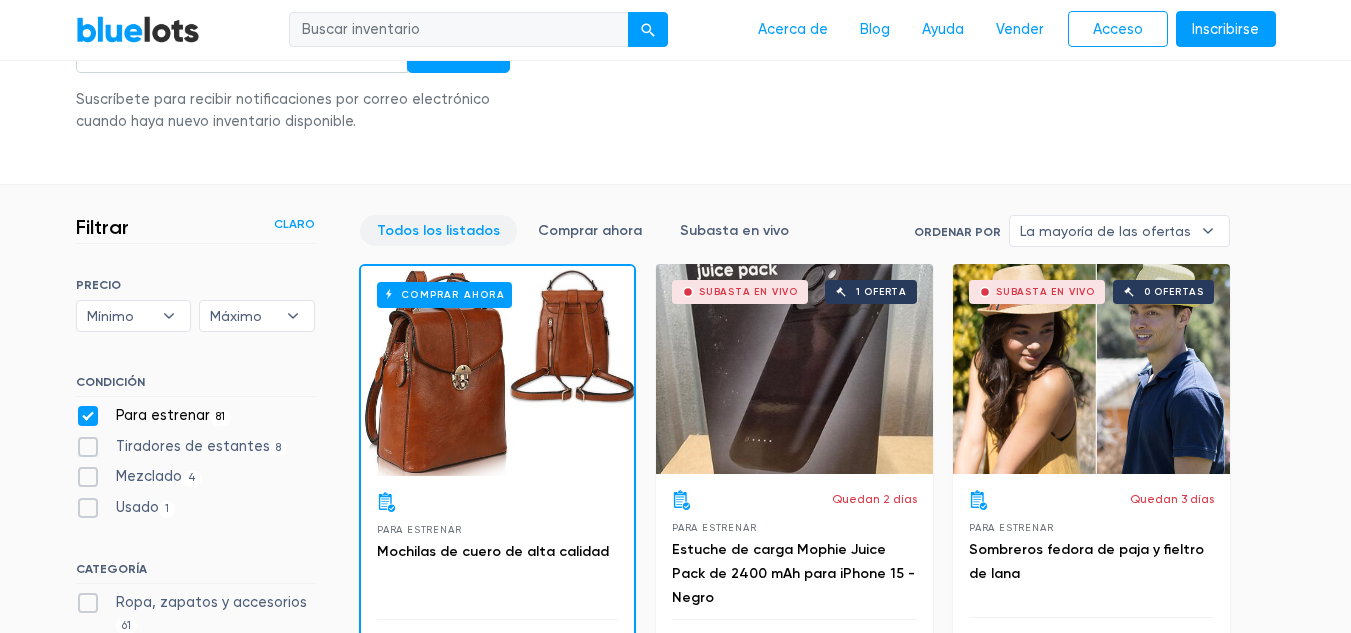 click on "Para estrenar
81" at bounding box center [154, 416] 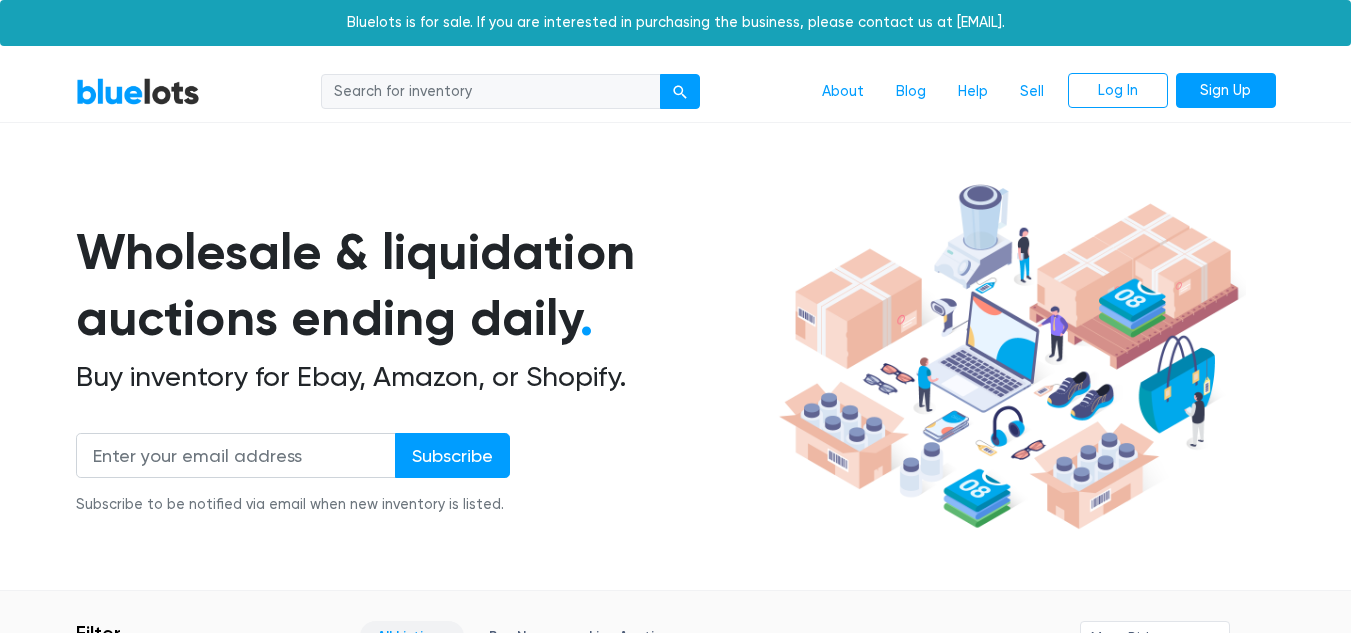scroll, scrollTop: 538, scrollLeft: 0, axis: vertical 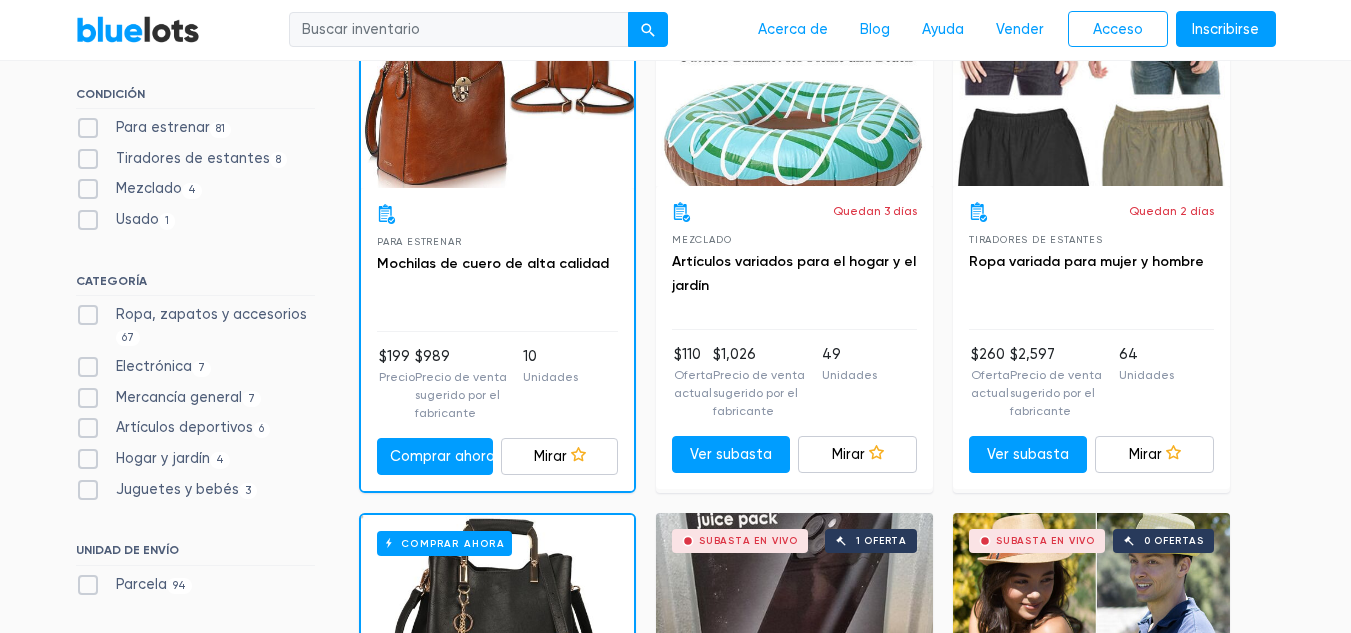 click on "Ropa, zapatos y accesorios
67" at bounding box center (195, 325) 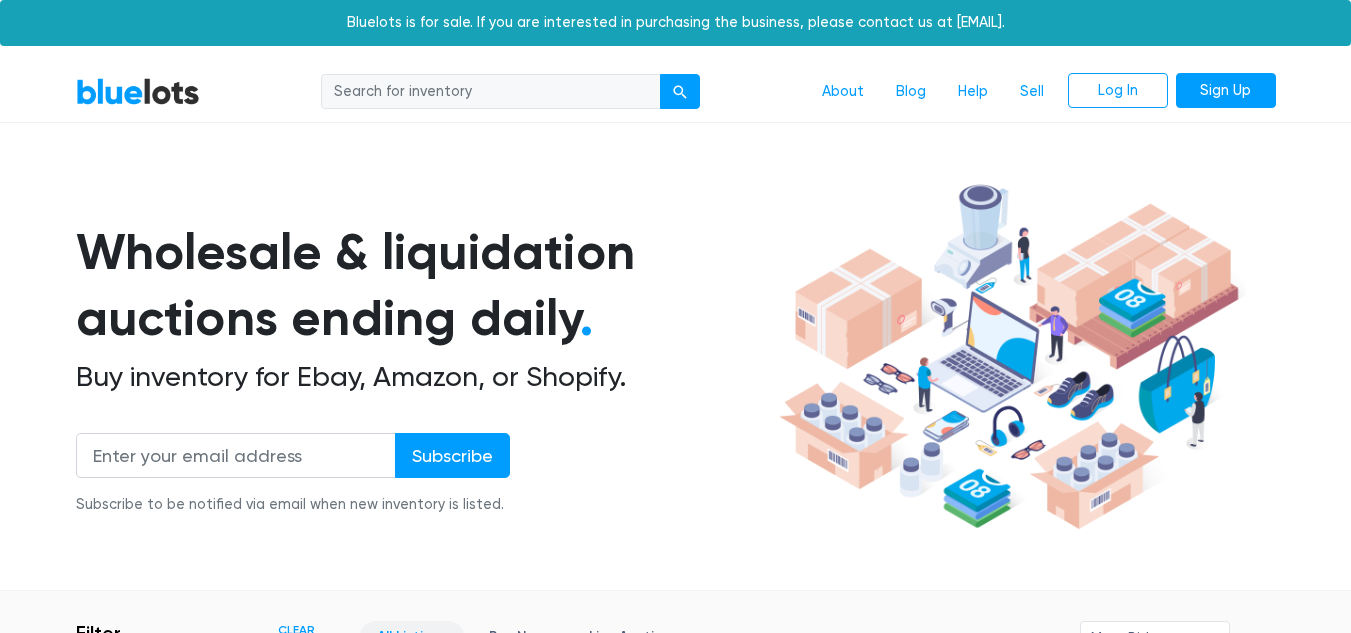scroll, scrollTop: 538, scrollLeft: 0, axis: vertical 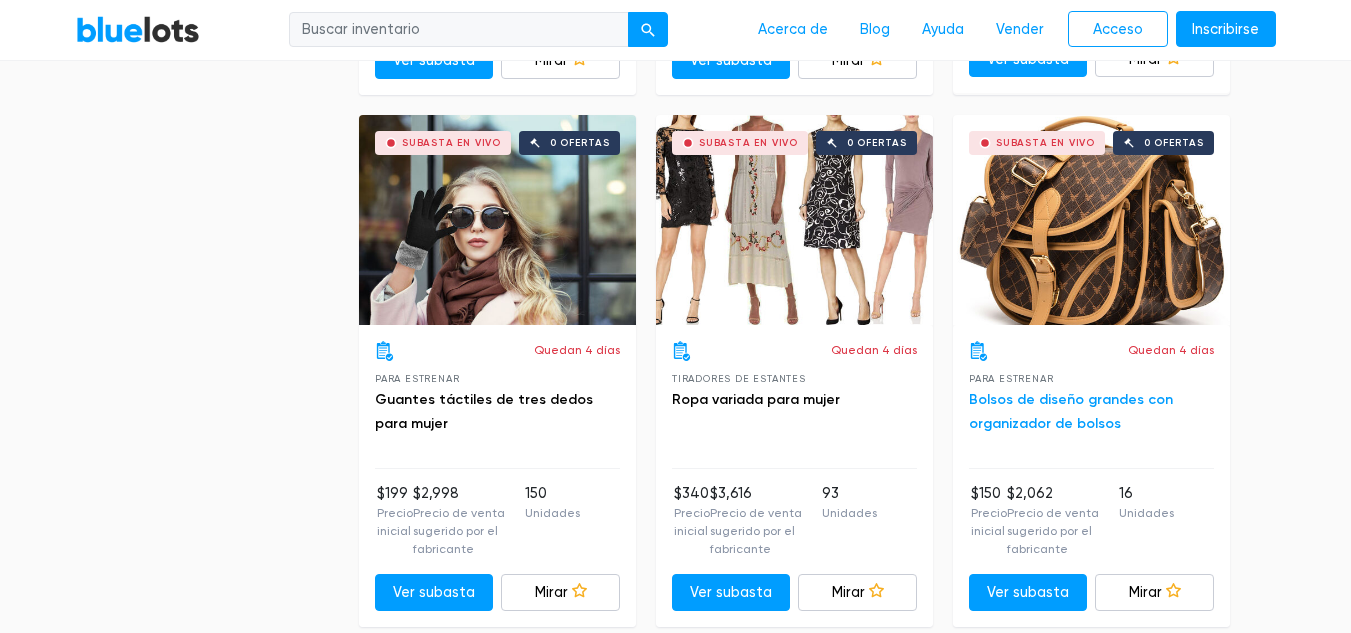 click on "Bolsos de diseño grandes con organizador de bolsos" at bounding box center [1071, 411] 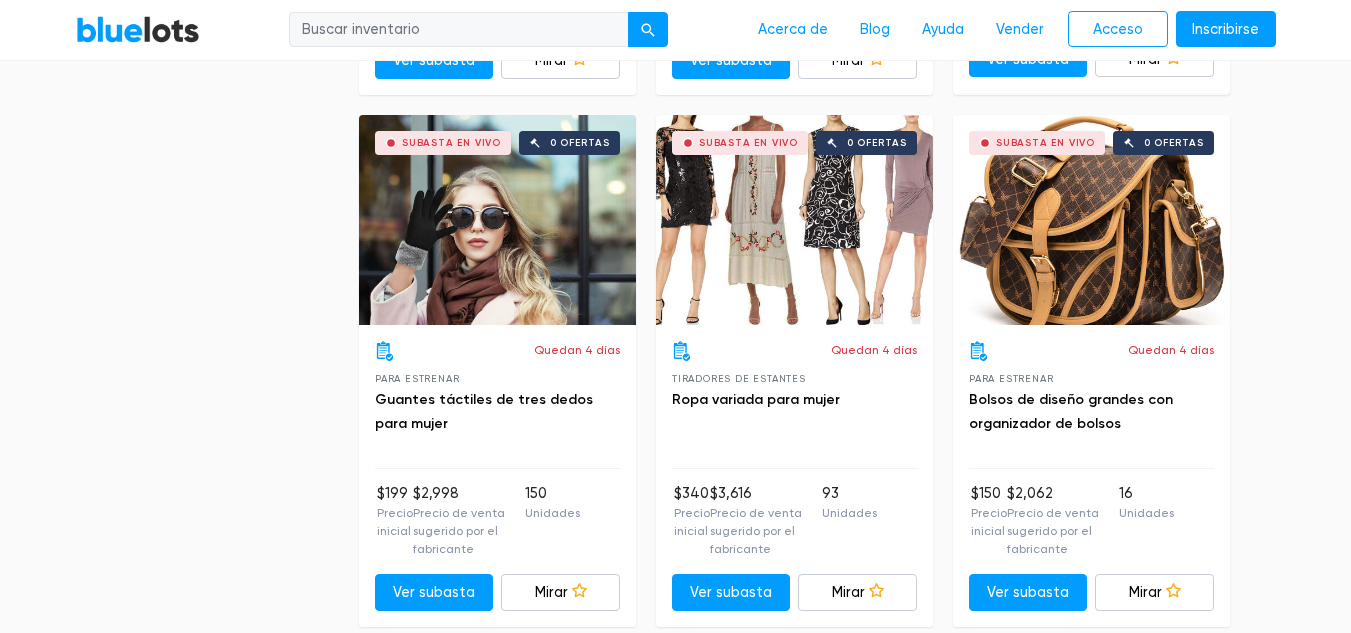 drag, startPoint x: 1360, startPoint y: 388, endPoint x: 1296, endPoint y: 497, distance: 126.40016 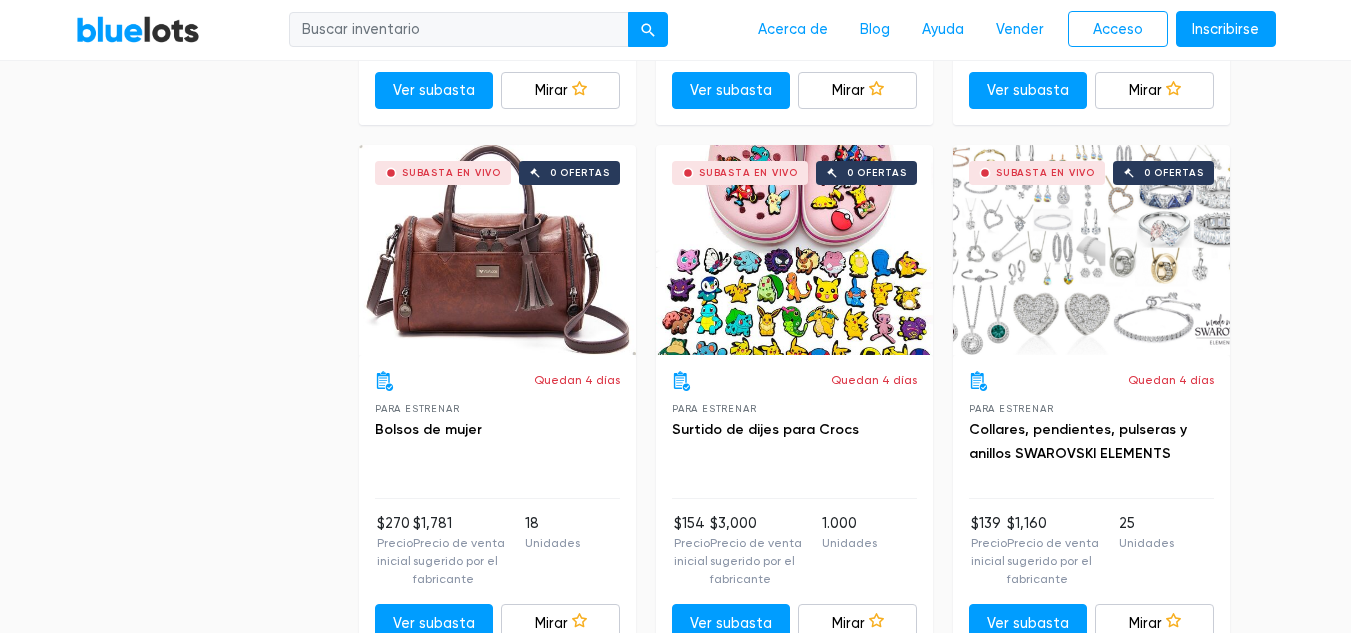 scroll, scrollTop: 6020, scrollLeft: 0, axis: vertical 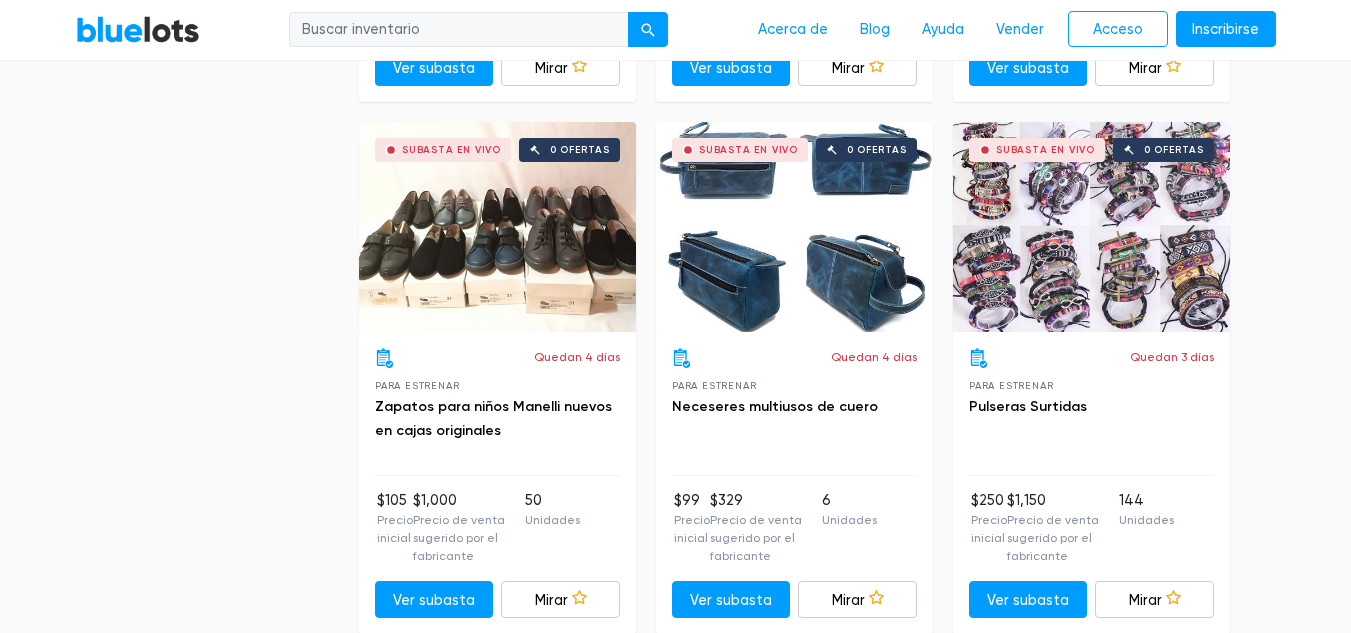 click on "Subasta en vivo
0 ofertas" at bounding box center [497, 227] 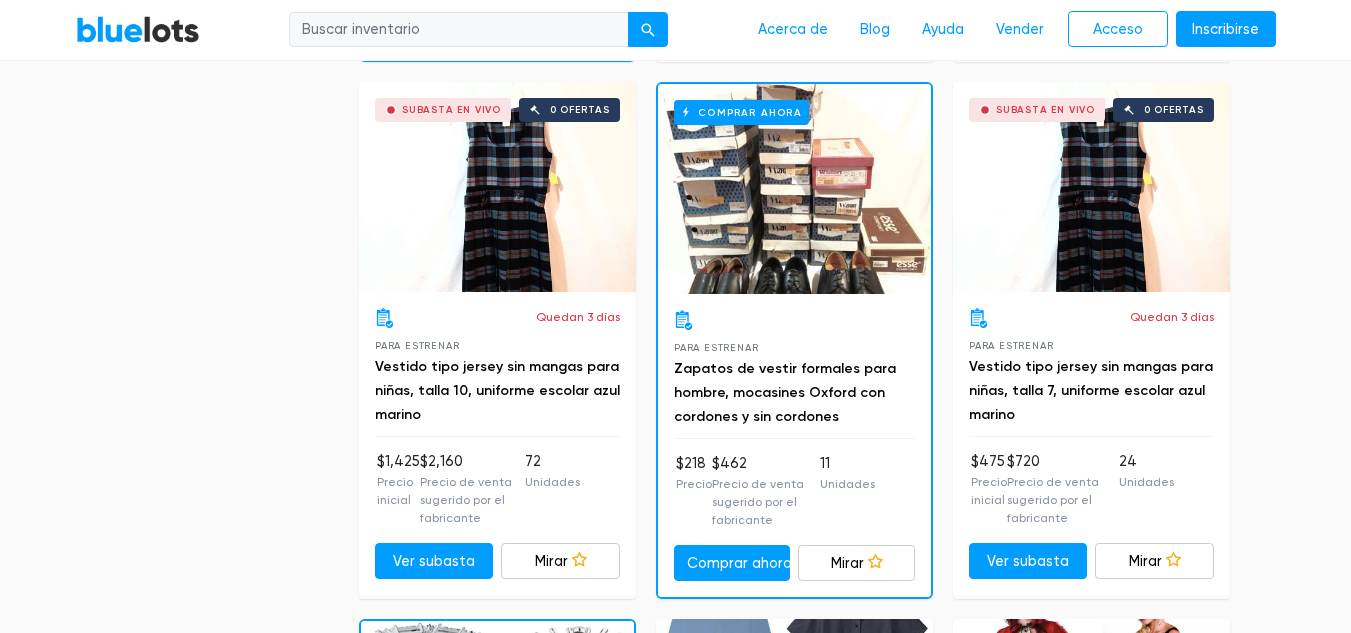 scroll, scrollTop: 1759, scrollLeft: 0, axis: vertical 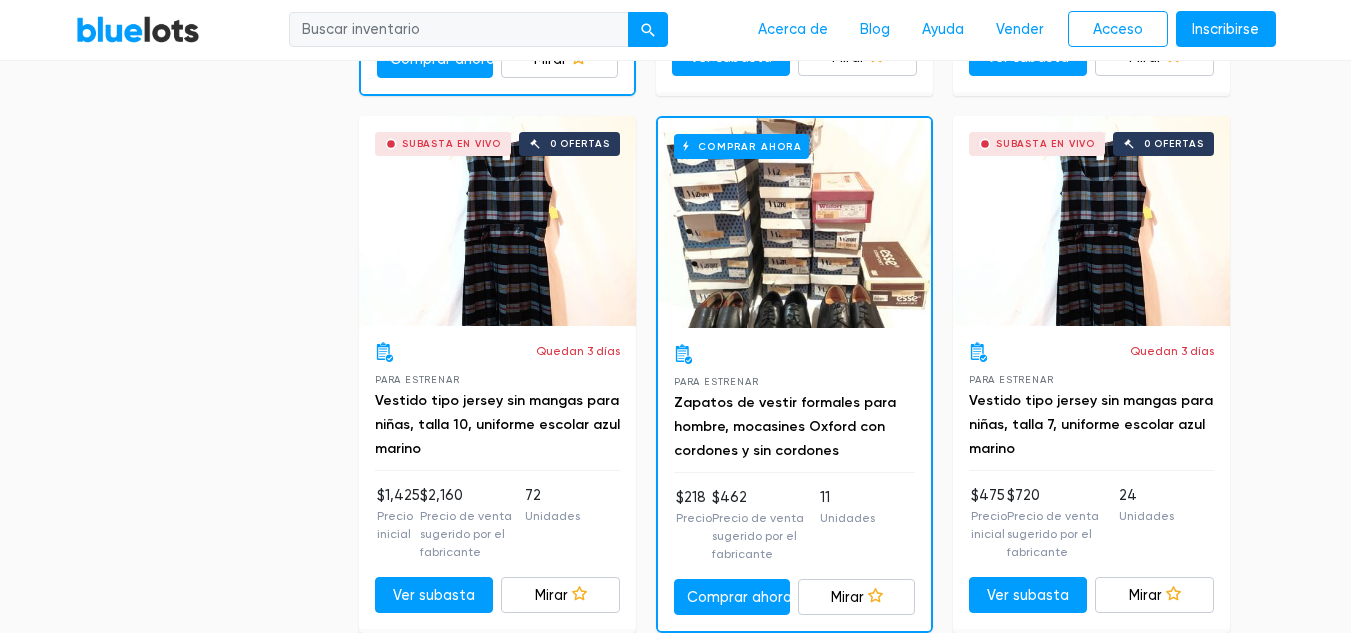 click on "Comprar ahora" at bounding box center (794, 223) 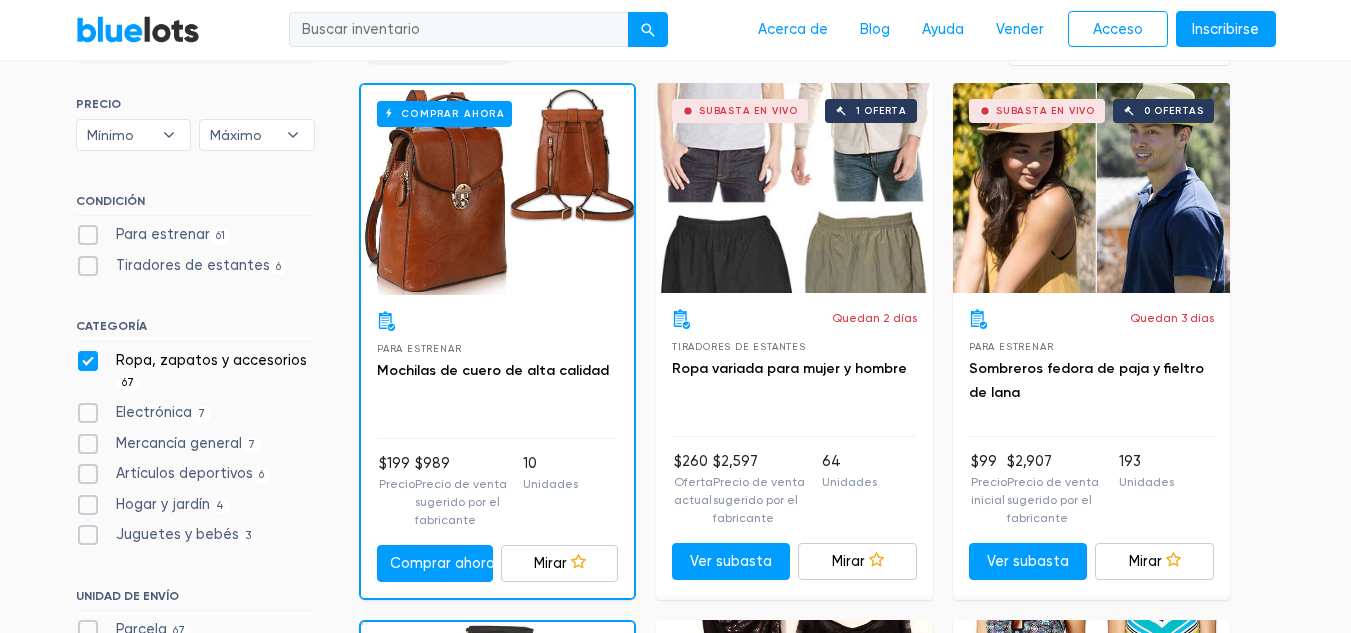 scroll, scrollTop: 754, scrollLeft: 0, axis: vertical 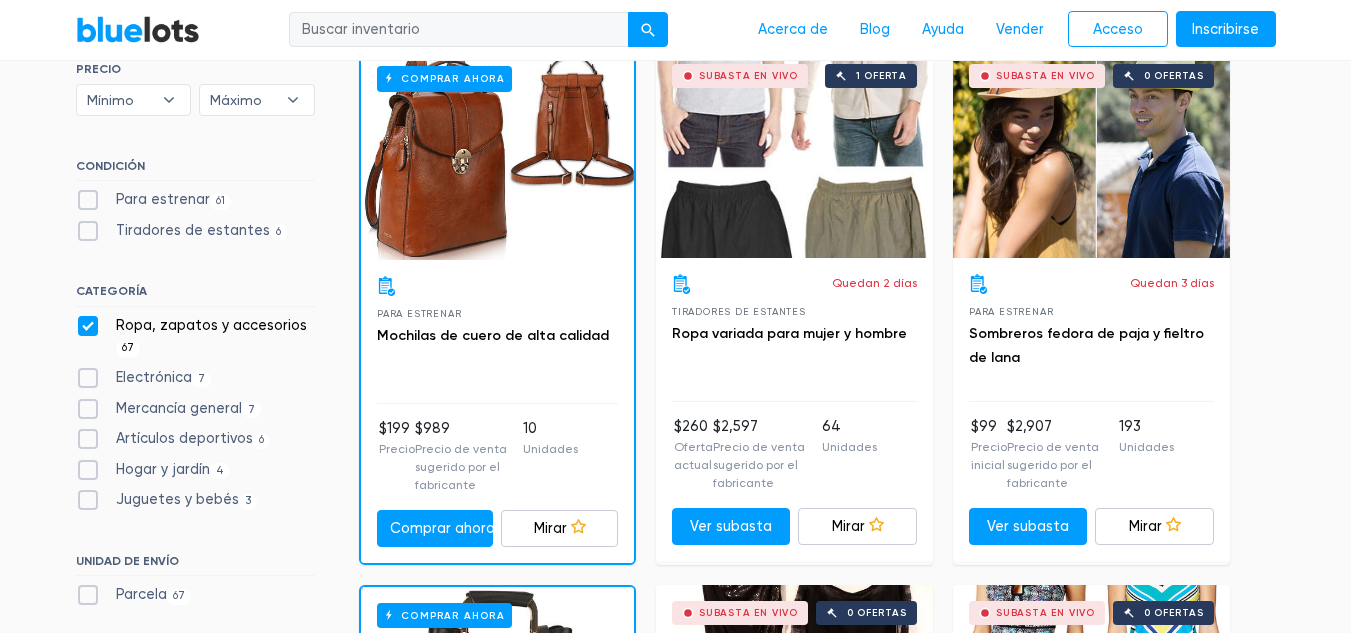 click on "Ropa, zapatos y accesorios
67" at bounding box center [195, 336] 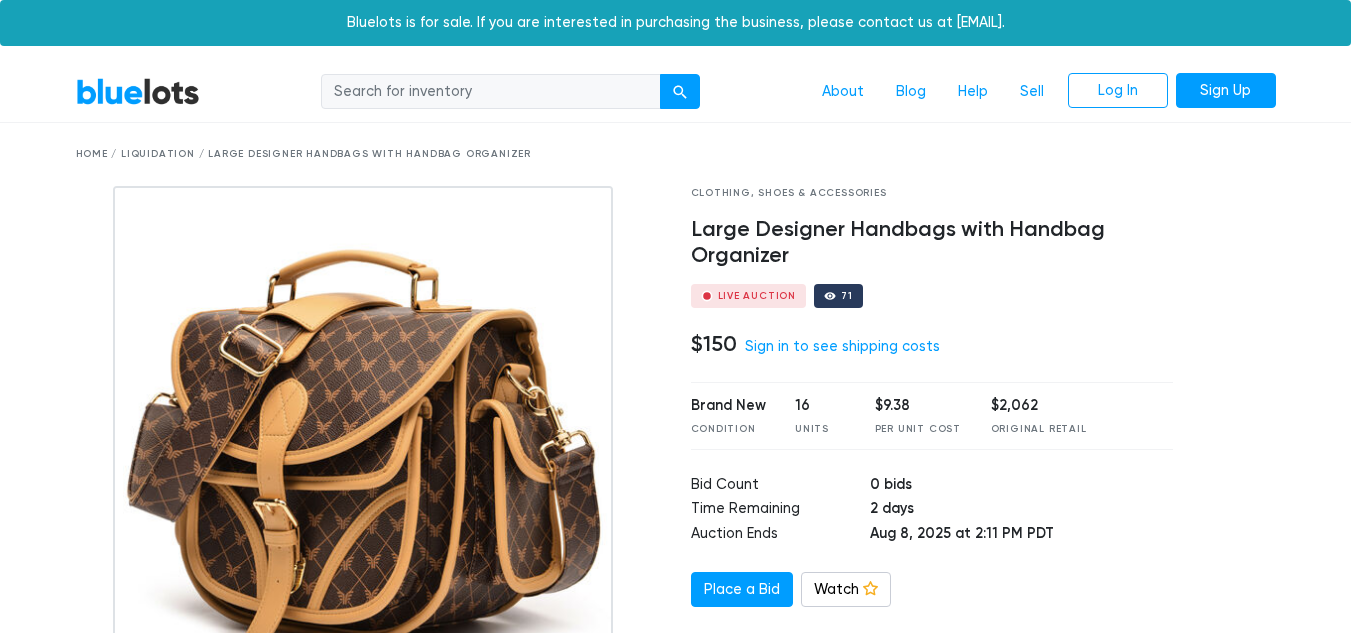 scroll, scrollTop: 0, scrollLeft: 0, axis: both 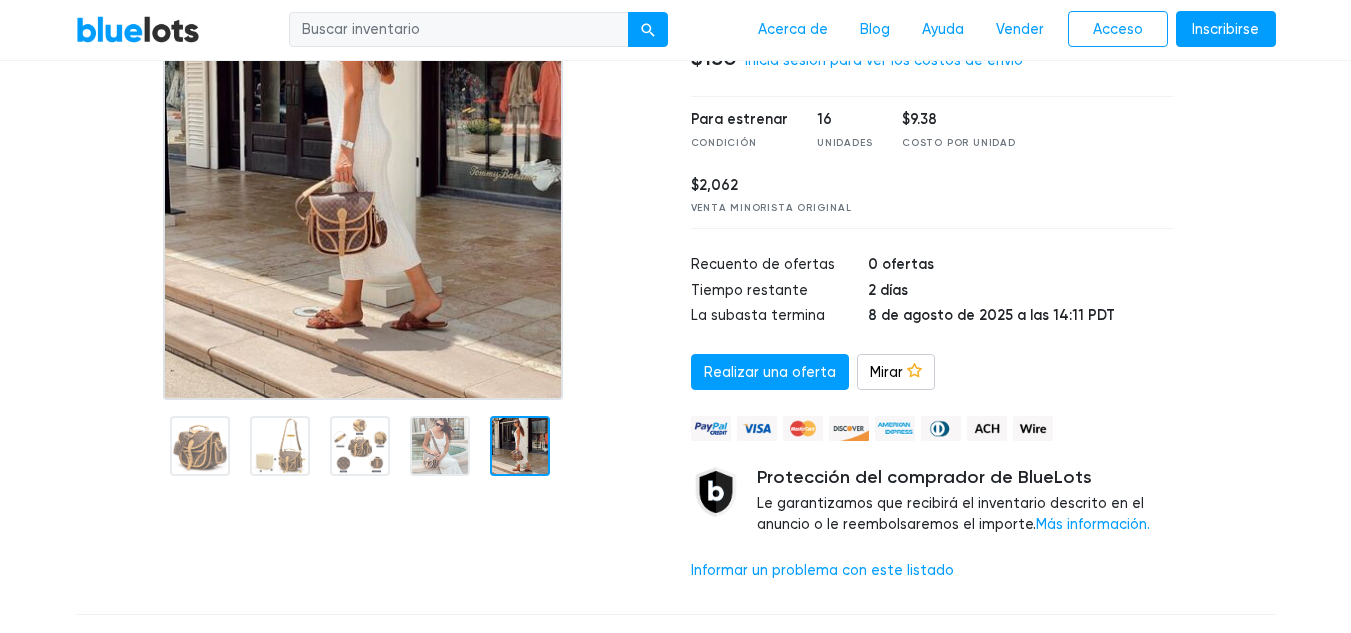 drag, startPoint x: 1362, startPoint y: 189, endPoint x: 1309, endPoint y: 127, distance: 81.565926 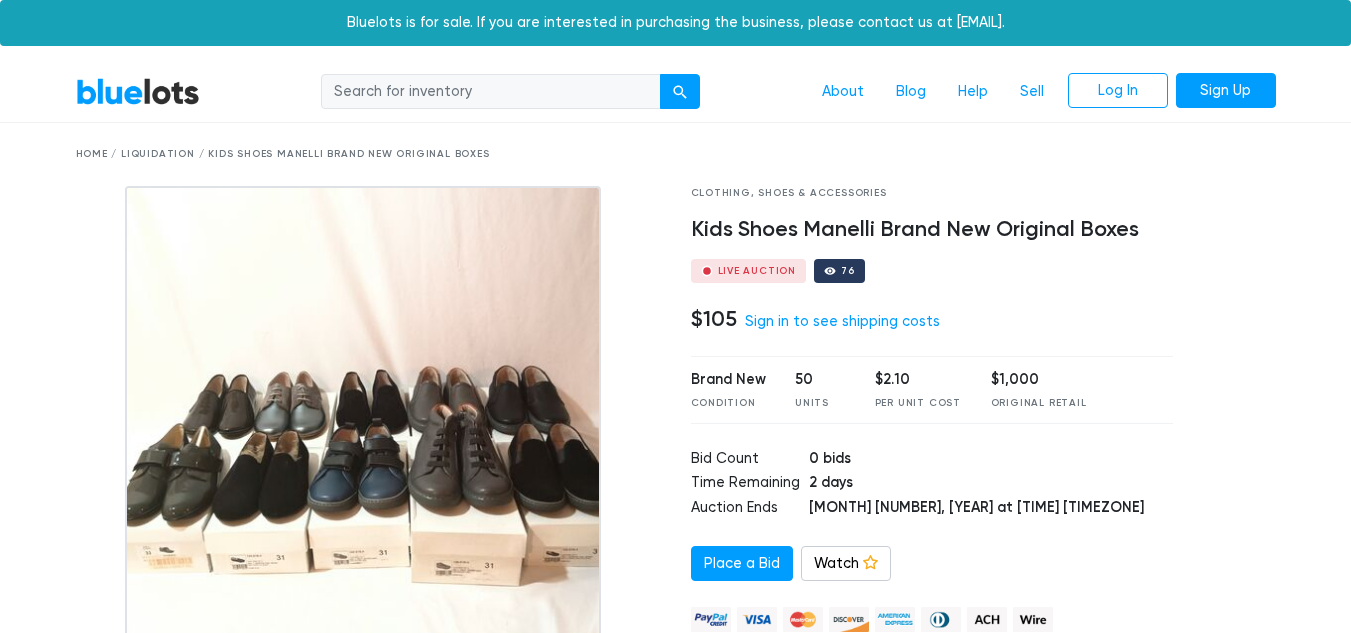 scroll, scrollTop: 0, scrollLeft: 0, axis: both 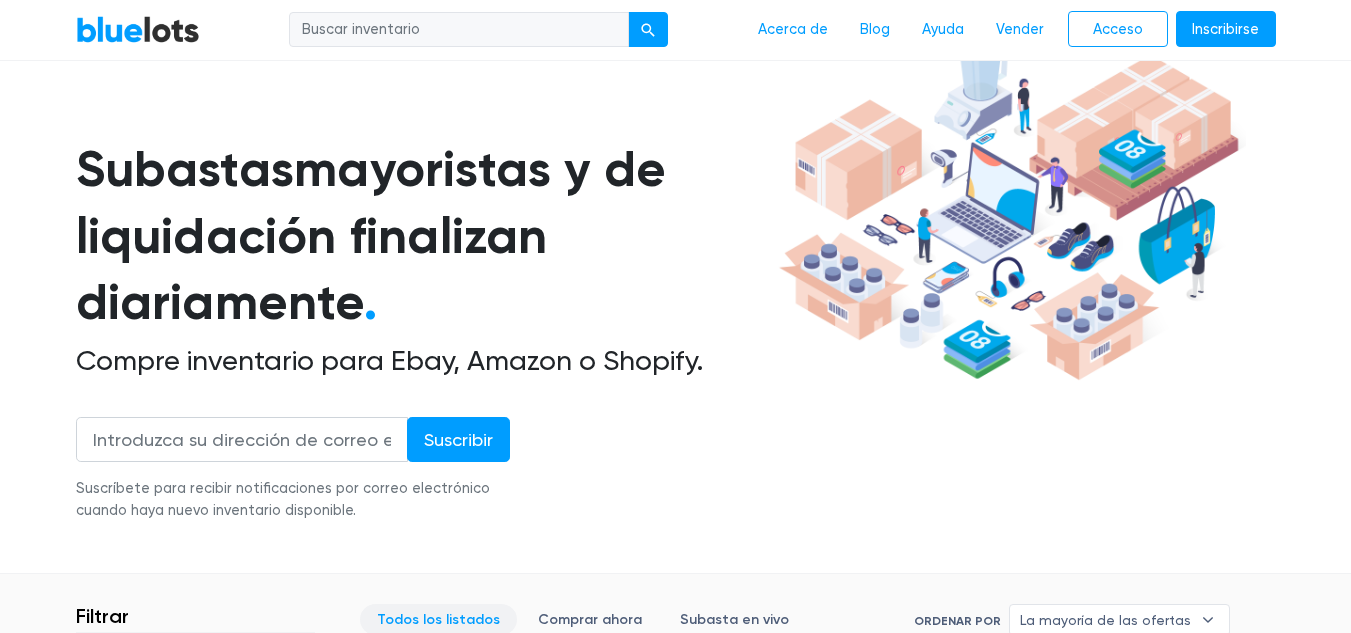 click at bounding box center [459, 30] 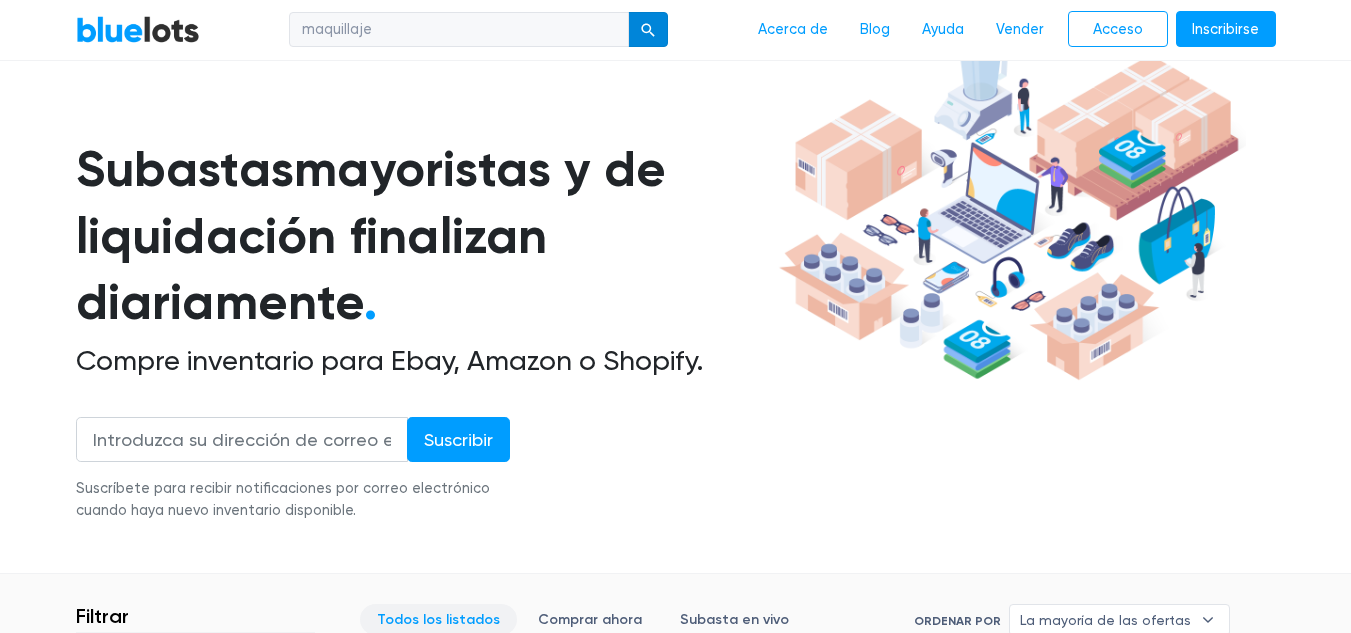 type on "maquillaje" 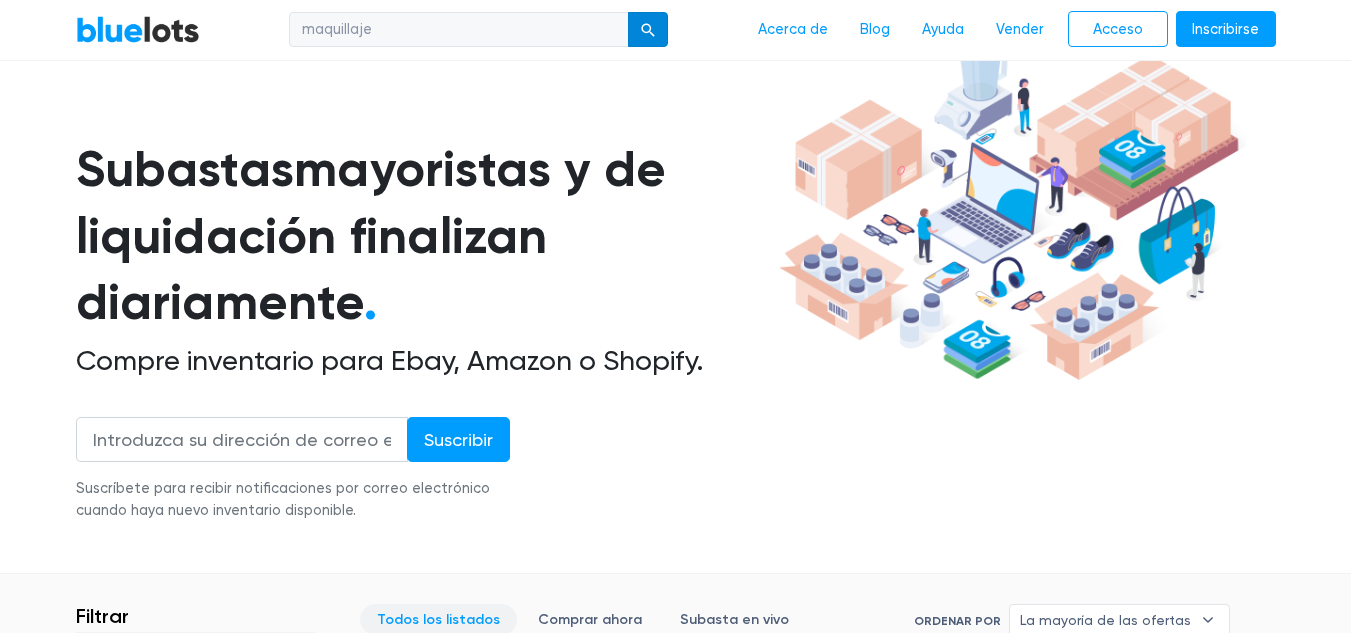 click at bounding box center [648, 31] 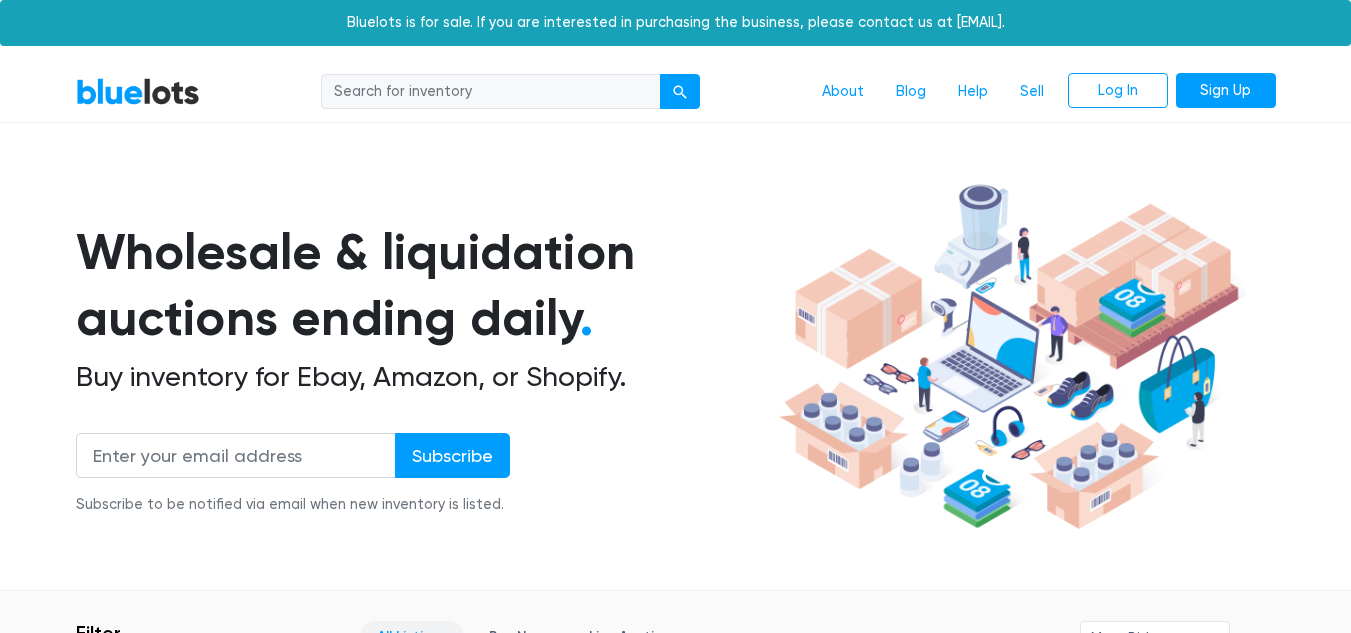 scroll, scrollTop: 0, scrollLeft: 0, axis: both 